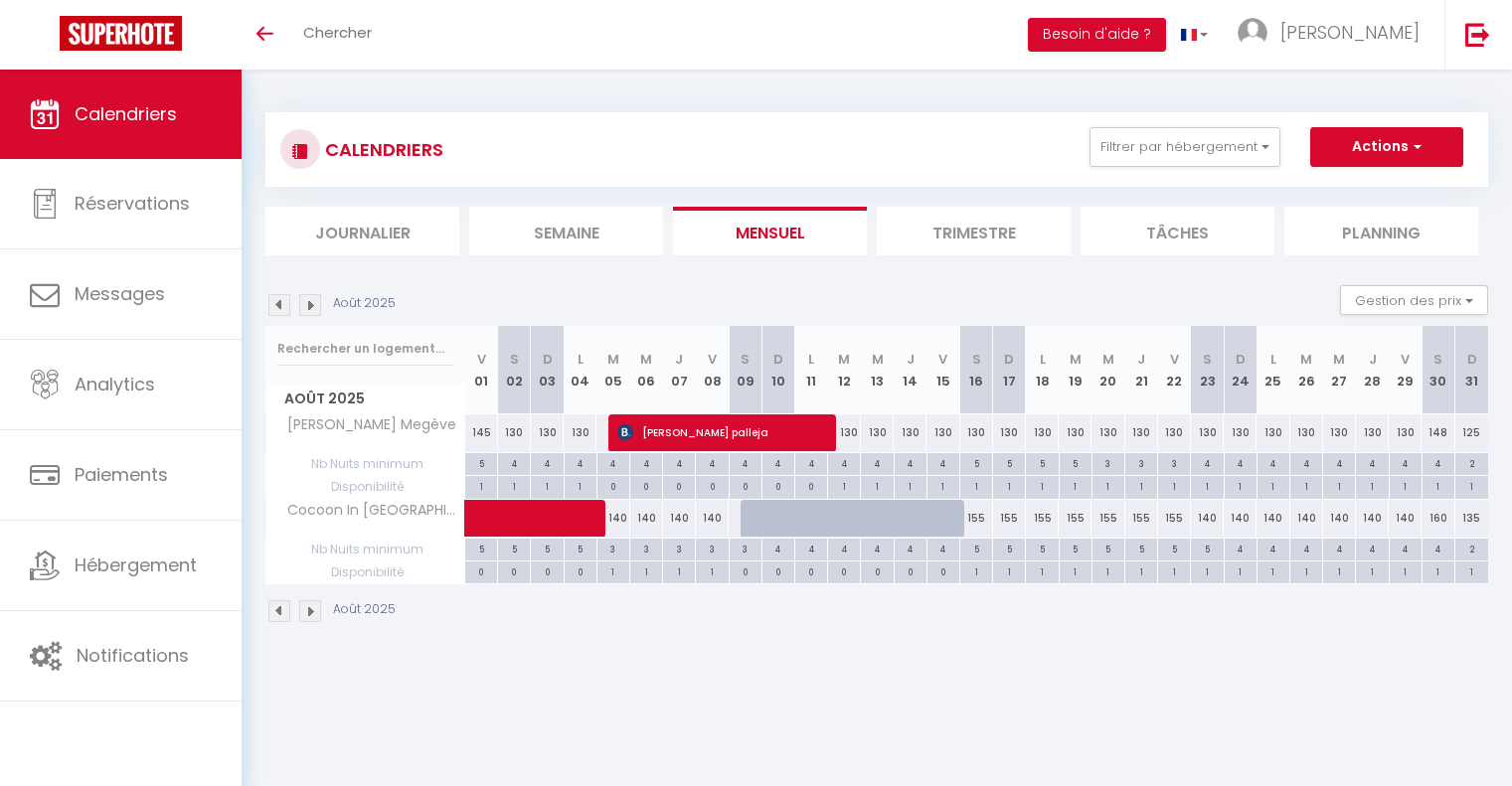 scroll, scrollTop: 0, scrollLeft: 0, axis: both 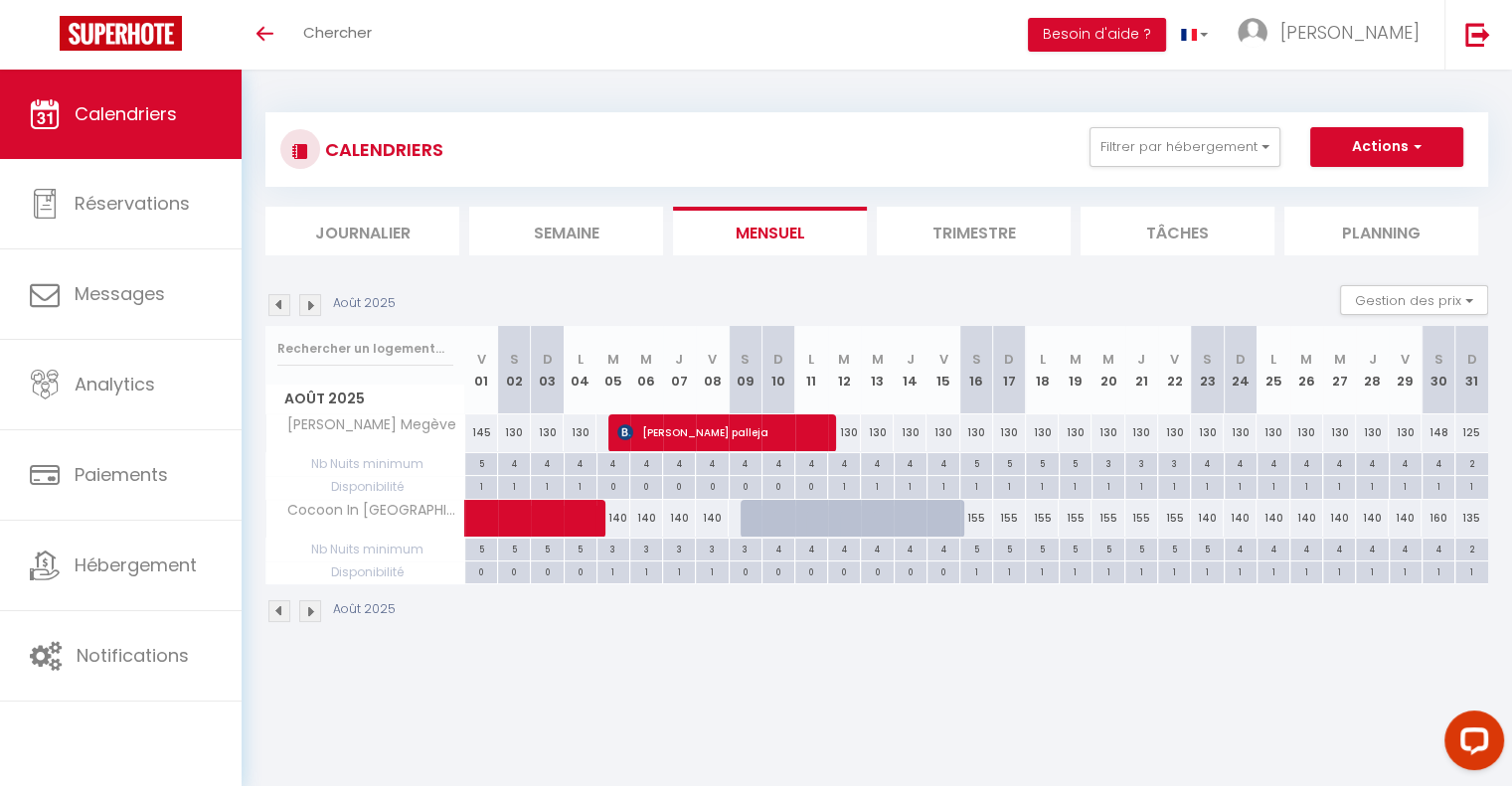 click at bounding box center (279, 305) 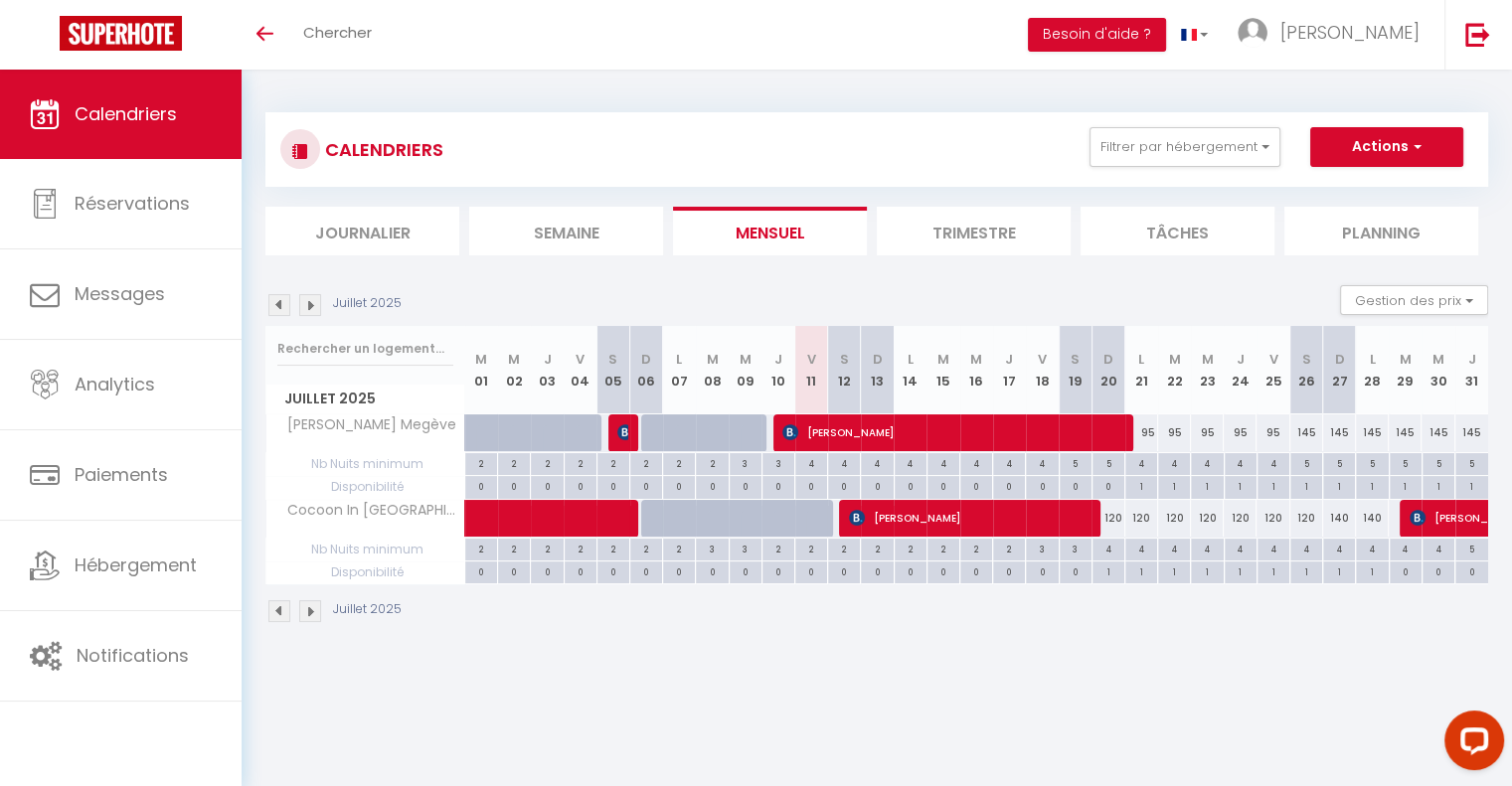 click at bounding box center (279, 305) 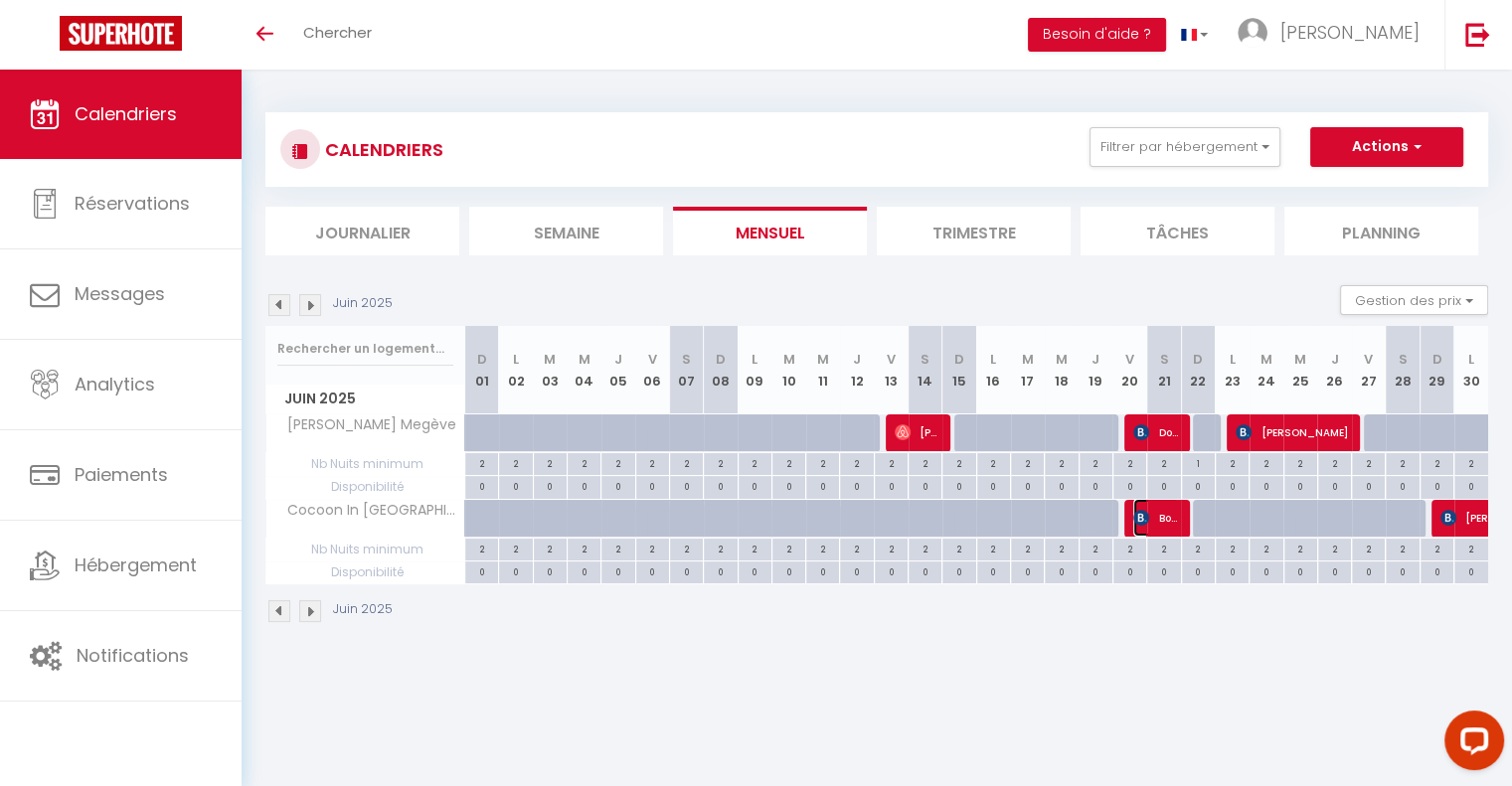 click on "Bois Pascale" at bounding box center [1155, 518] 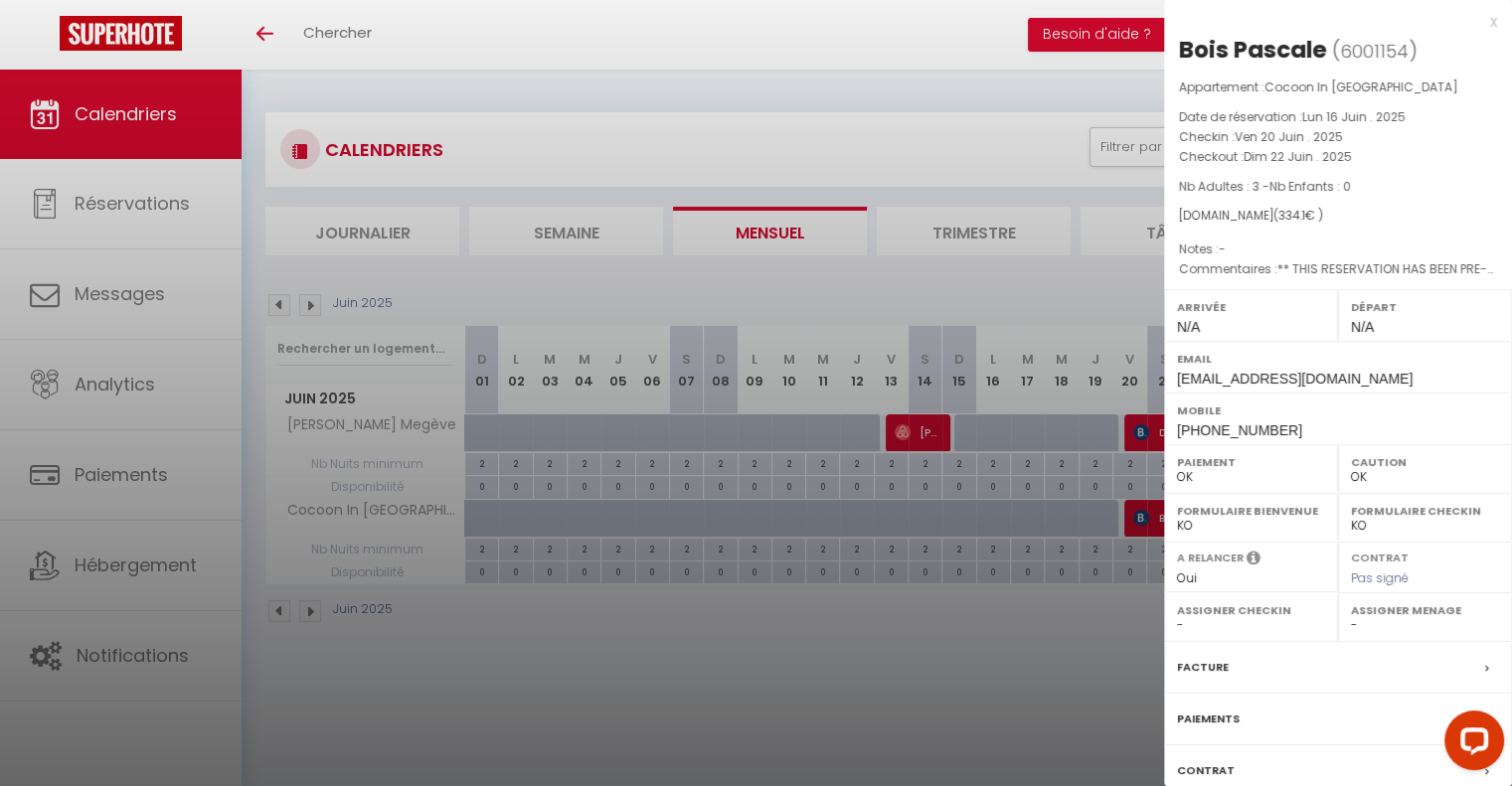 click at bounding box center [756, 393] 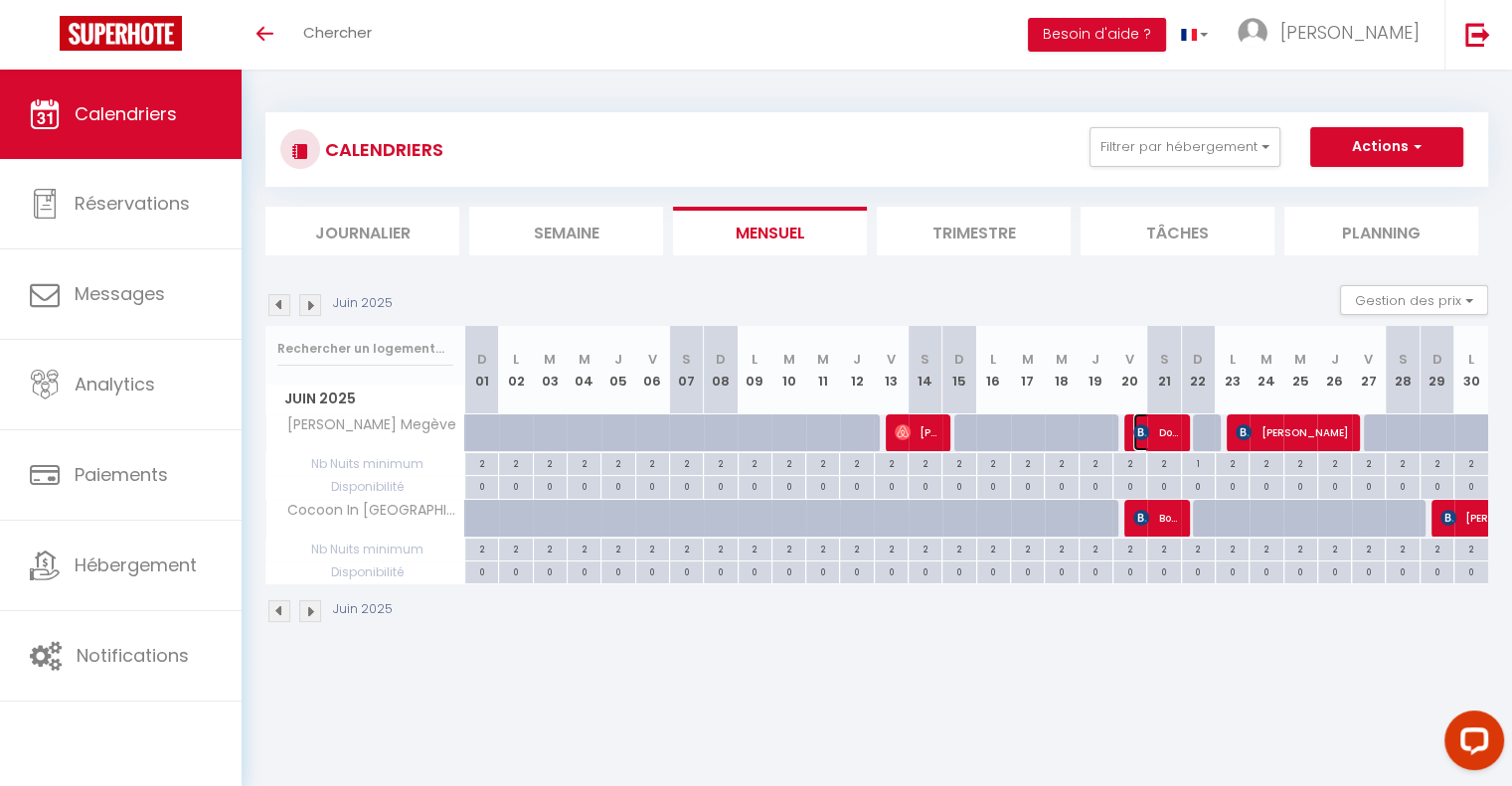 click at bounding box center (1141, 432) 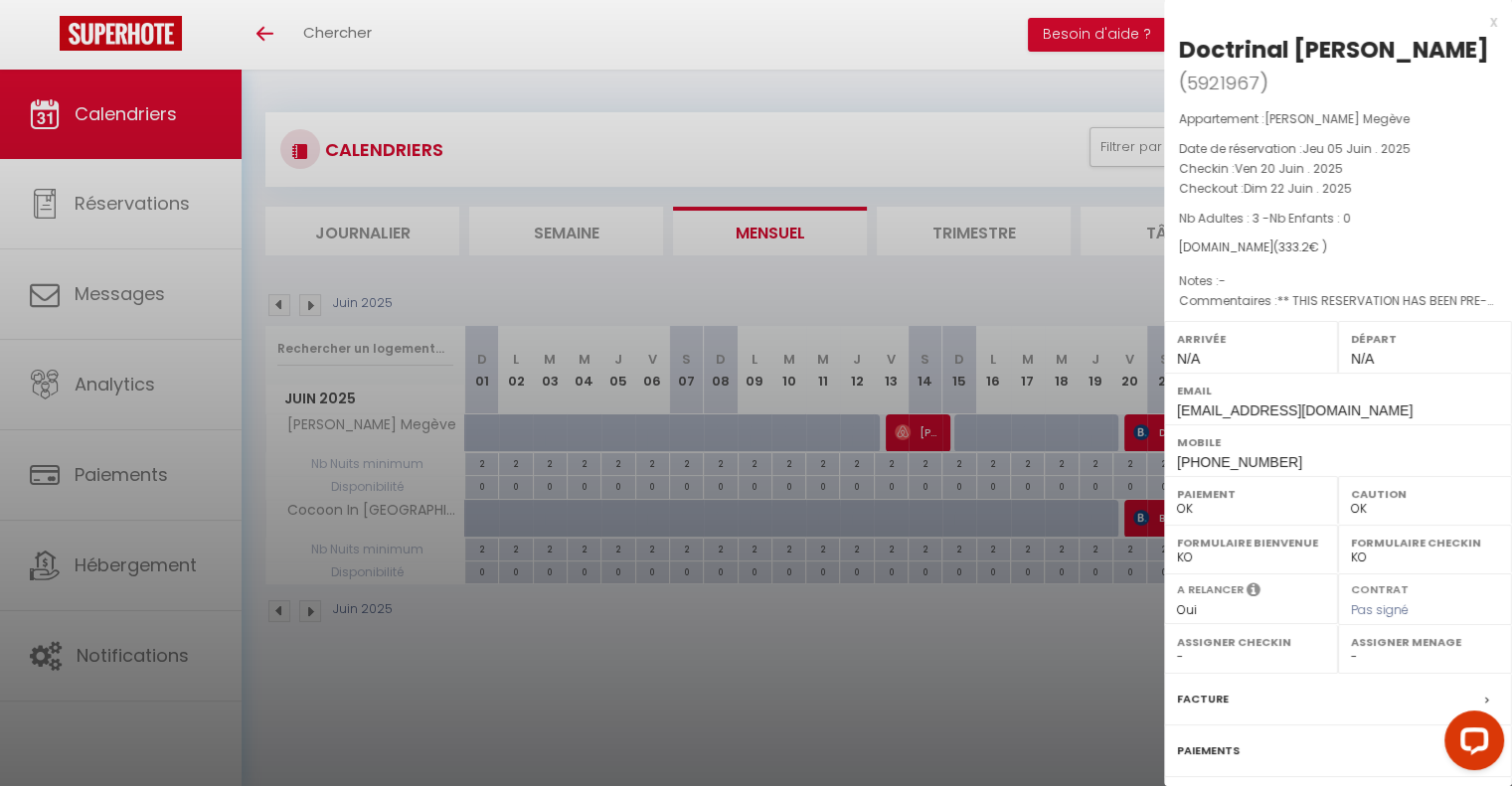 click at bounding box center (756, 393) 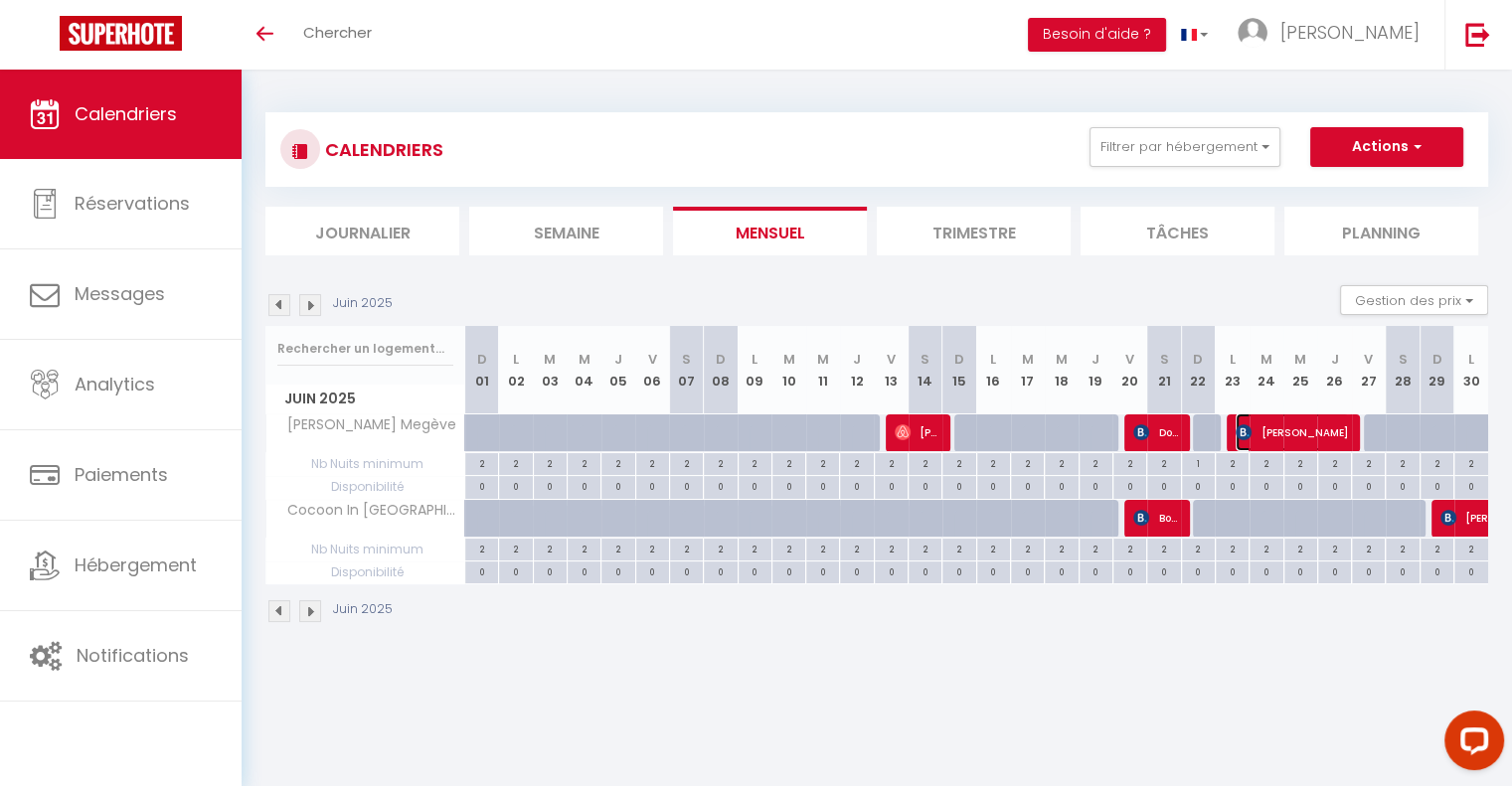 click on "[PERSON_NAME]" at bounding box center [1291, 432] 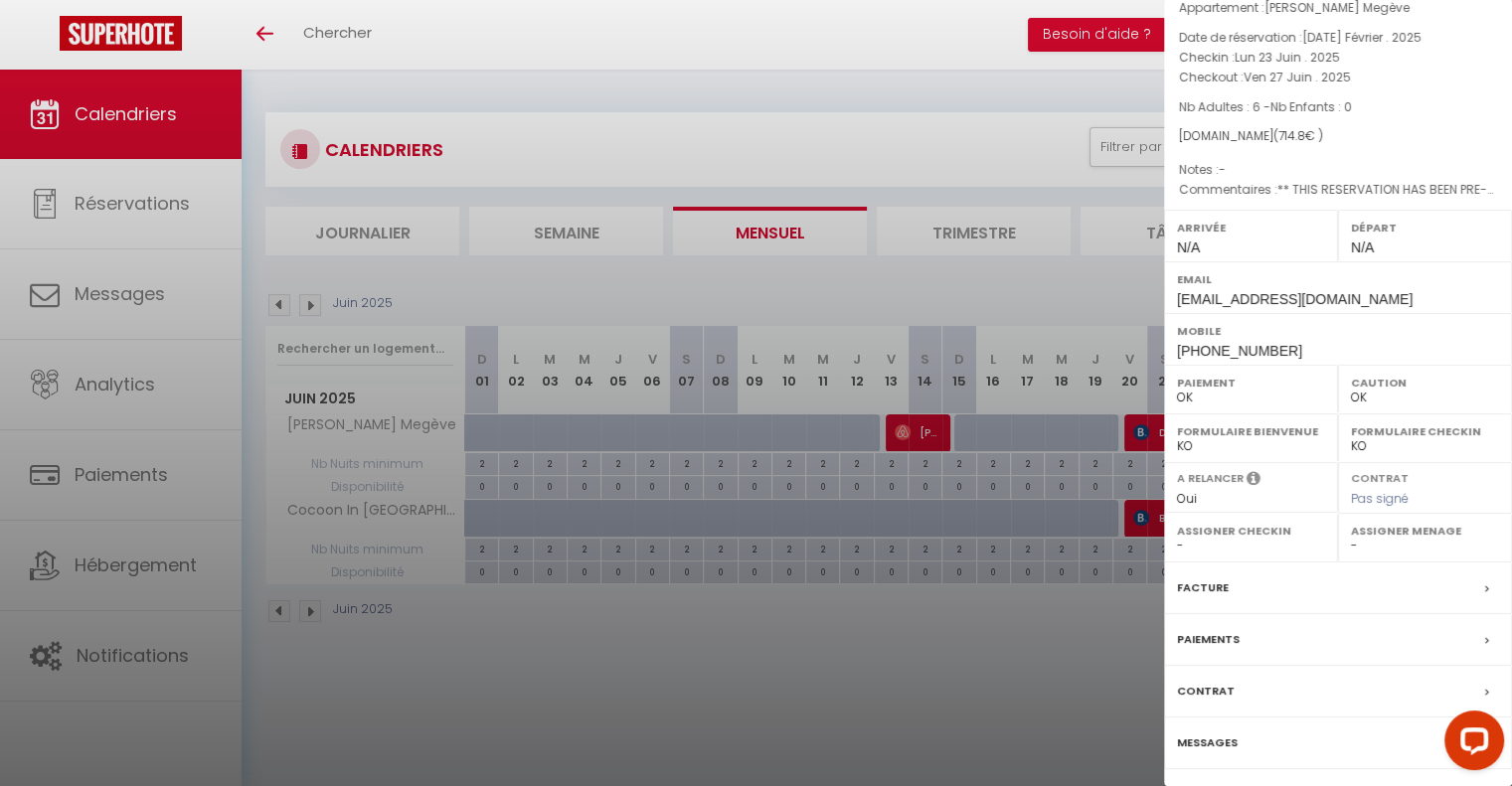 scroll, scrollTop: 136, scrollLeft: 0, axis: vertical 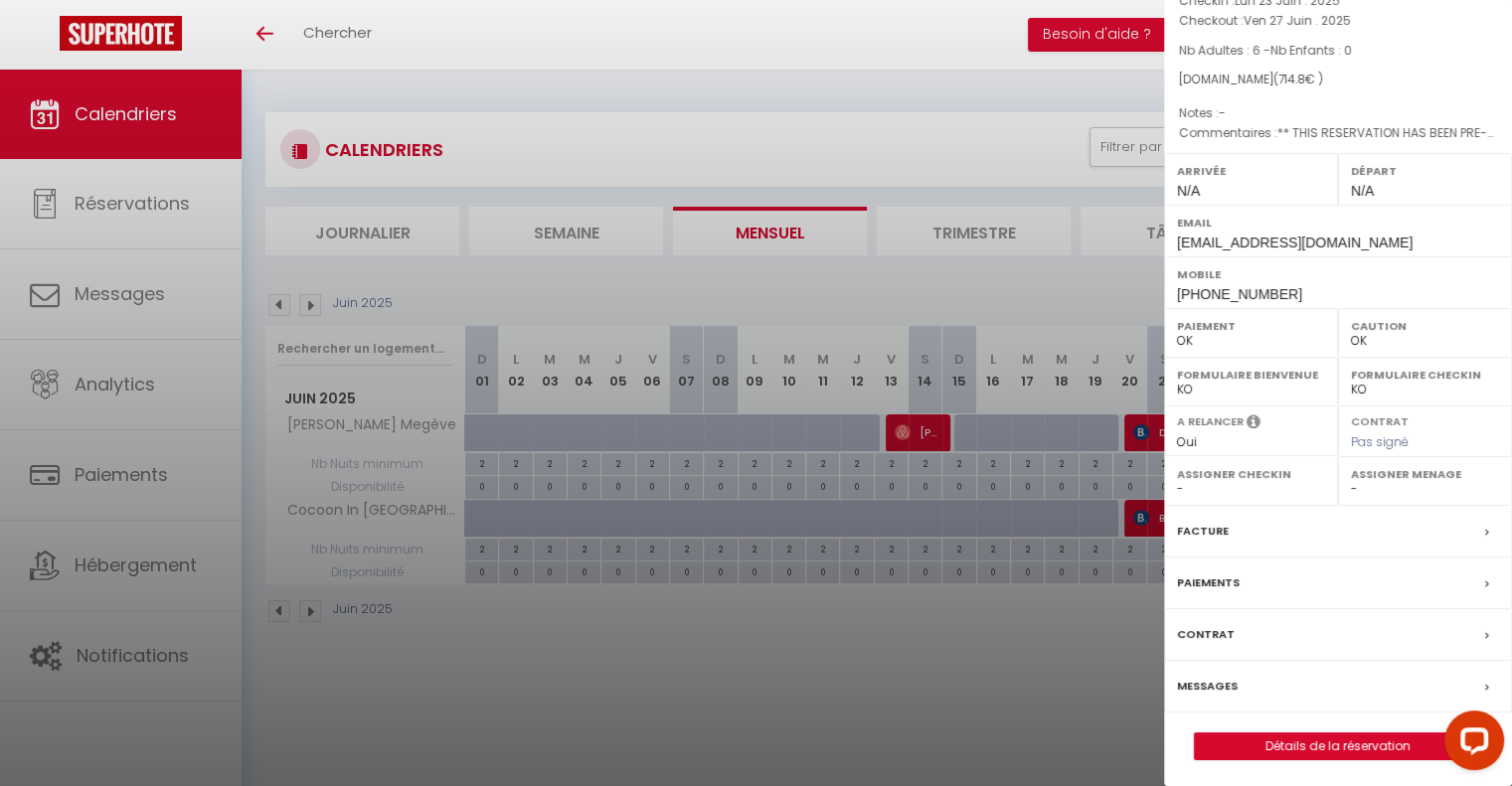 click on "Messages" at bounding box center (1338, 687) 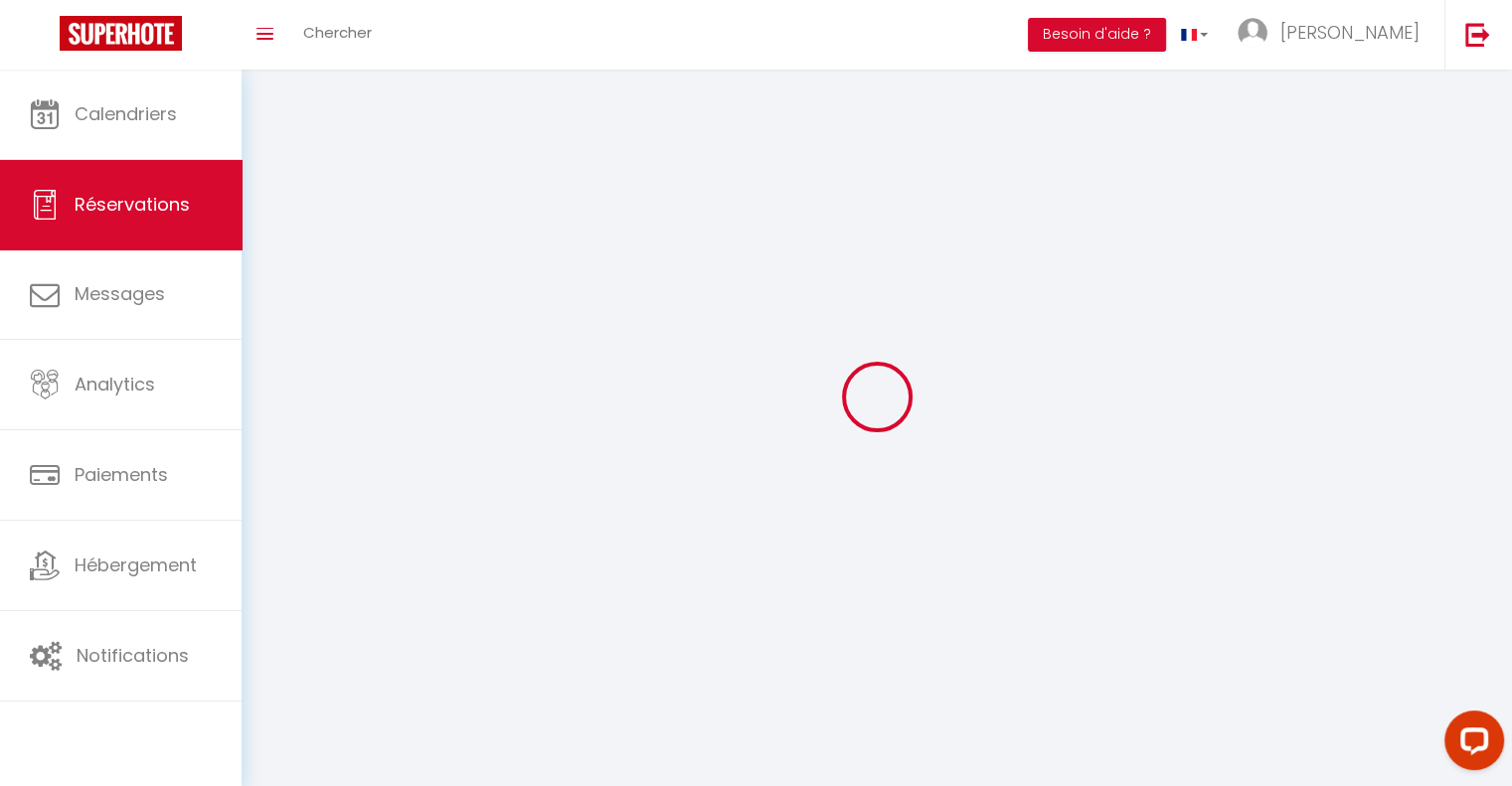 select 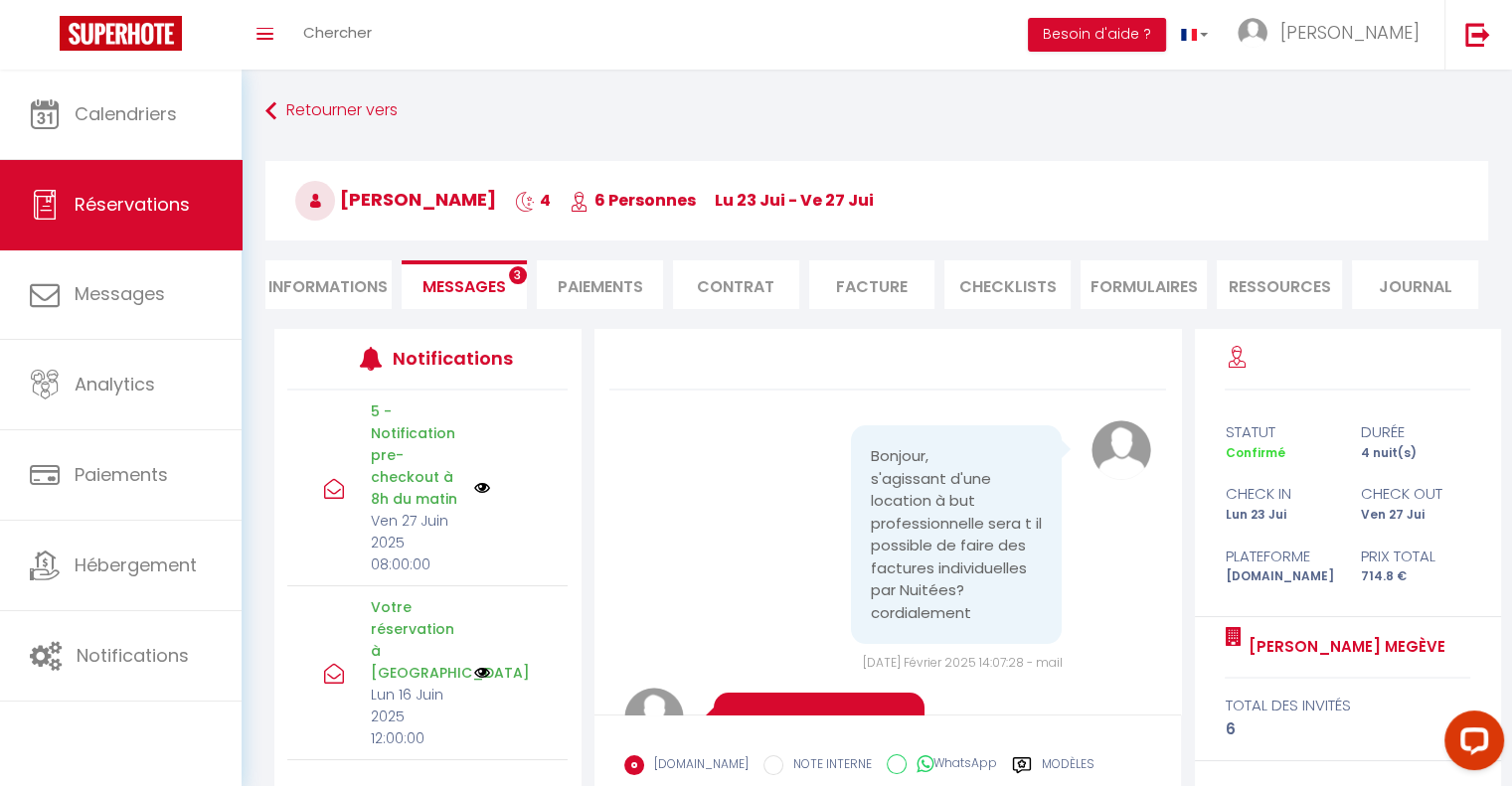 scroll, scrollTop: 6691, scrollLeft: 0, axis: vertical 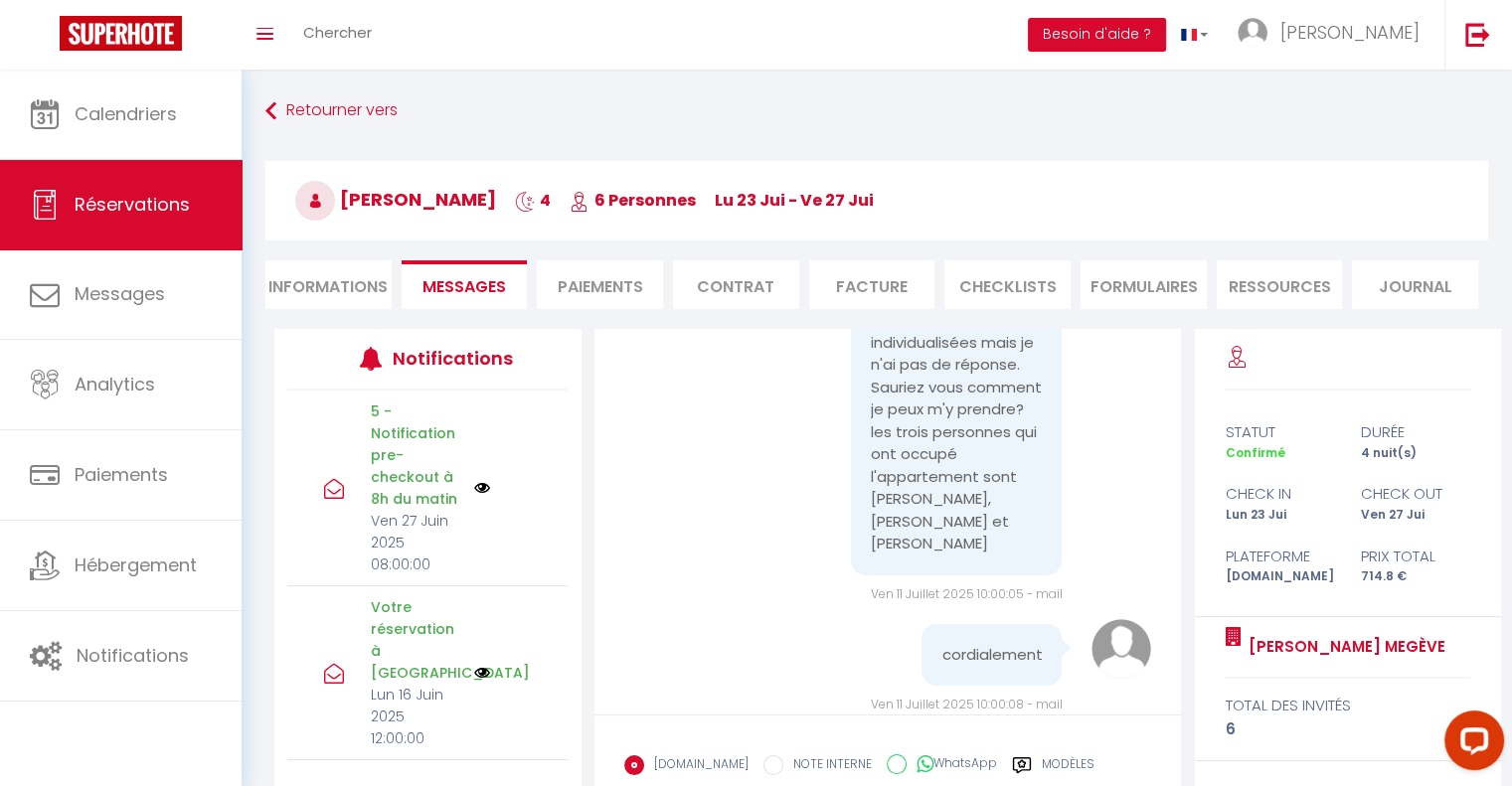 drag, startPoint x: 863, startPoint y: 450, endPoint x: 999, endPoint y: 497, distance: 143.89232 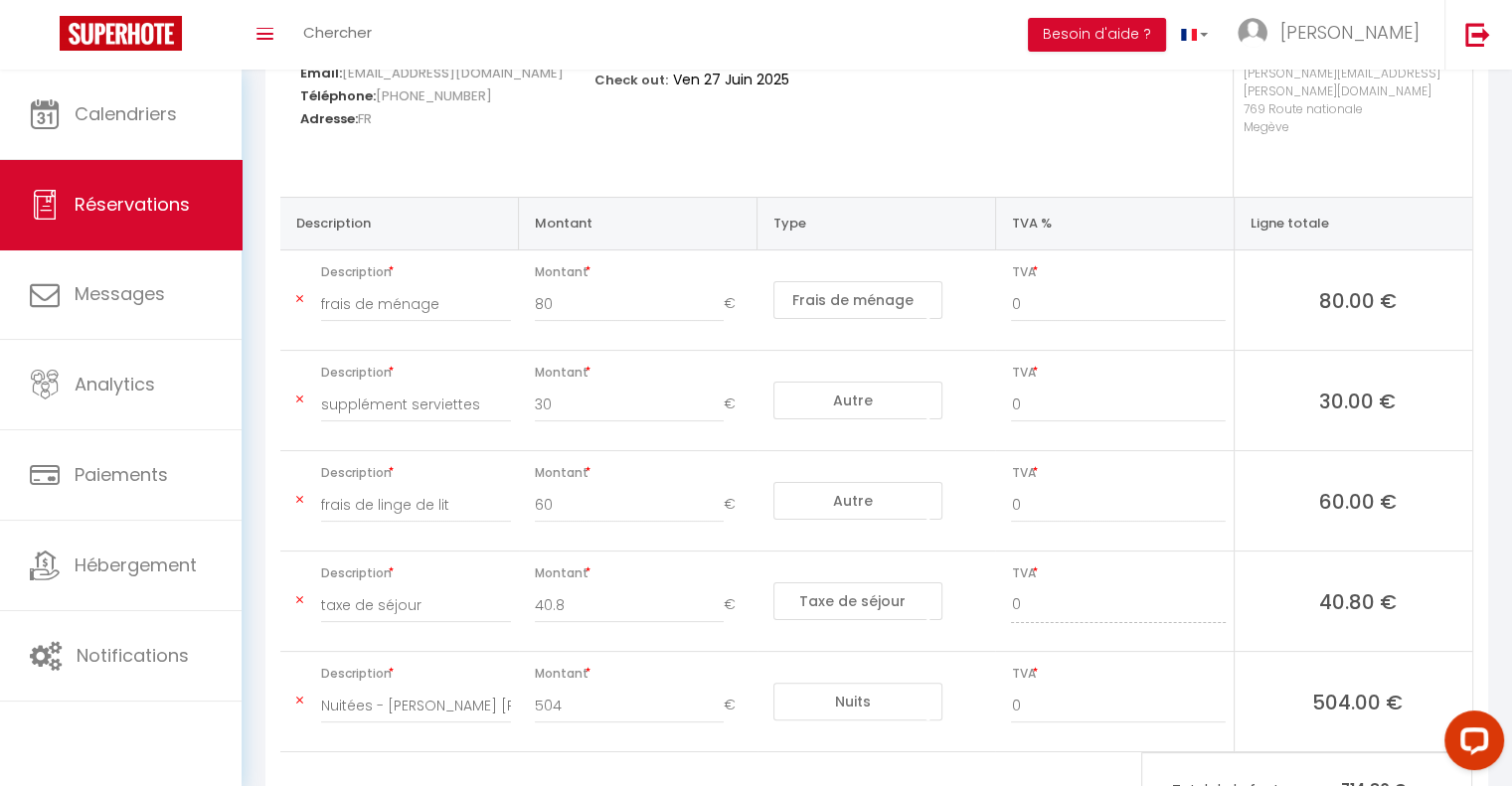 scroll, scrollTop: 390, scrollLeft: 0, axis: vertical 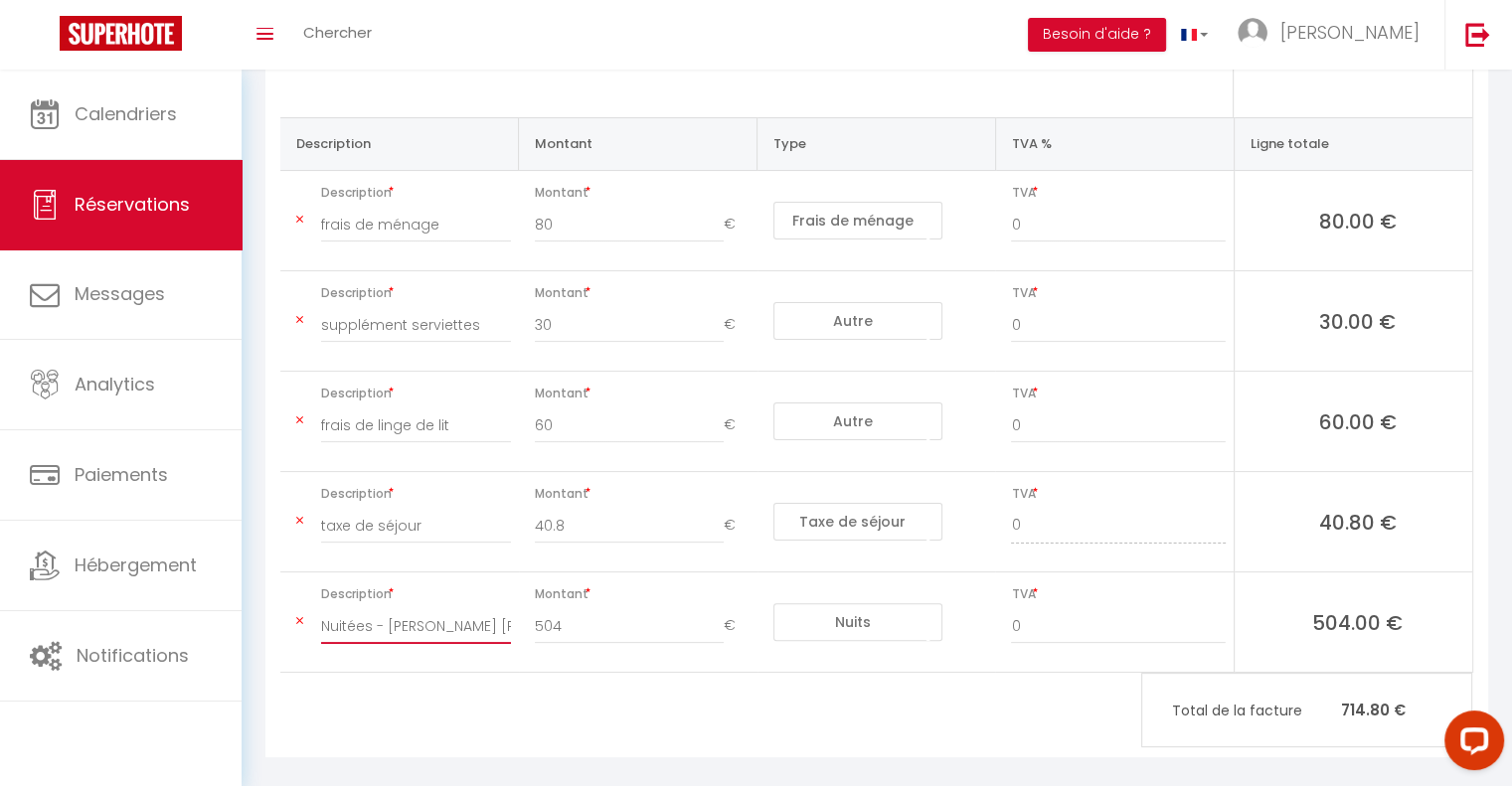 click on "Nuitées - [PERSON_NAME] [PERSON_NAME]" at bounding box center [416, 626] 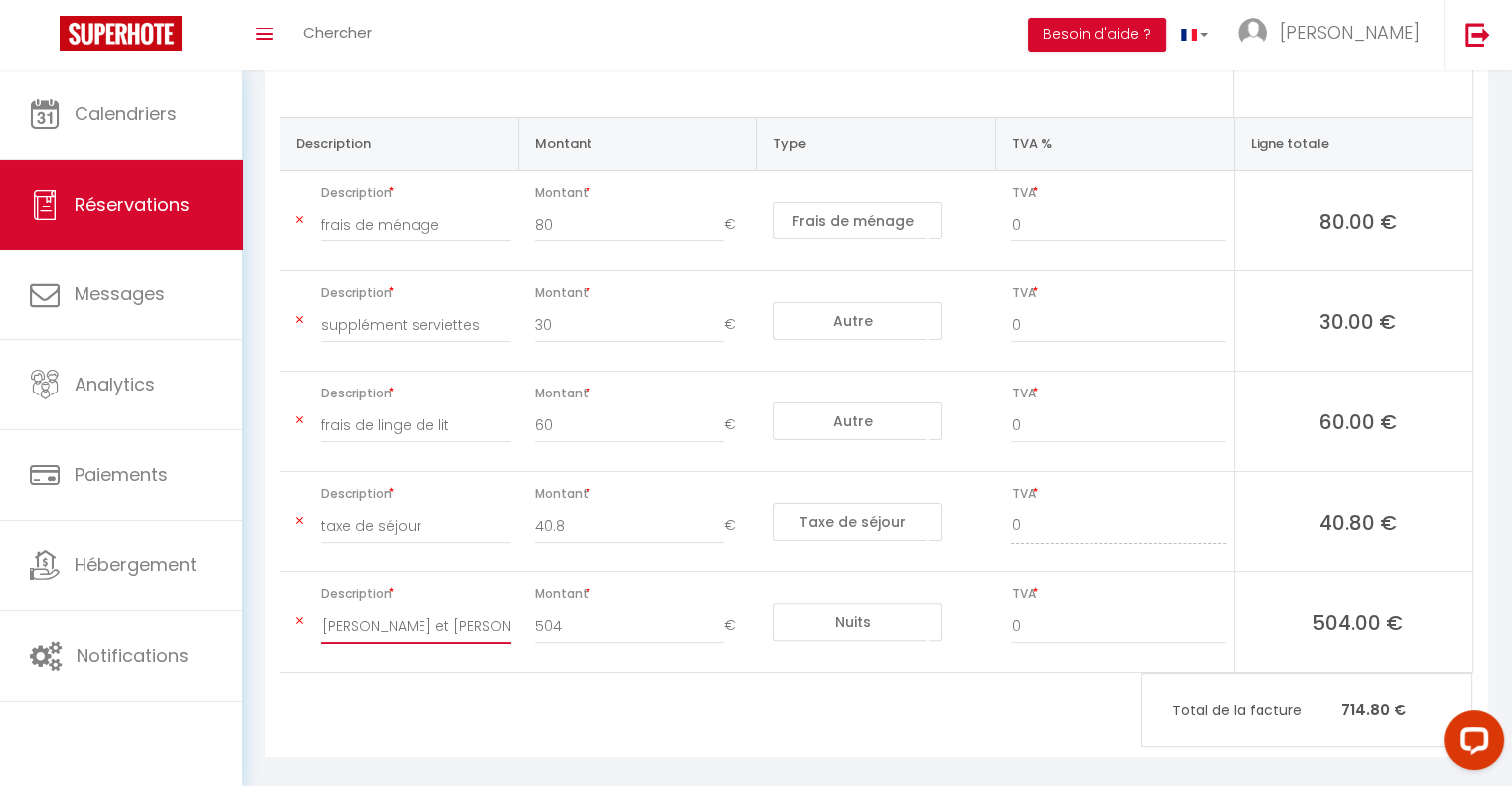scroll, scrollTop: 0, scrollLeft: 287, axis: horizontal 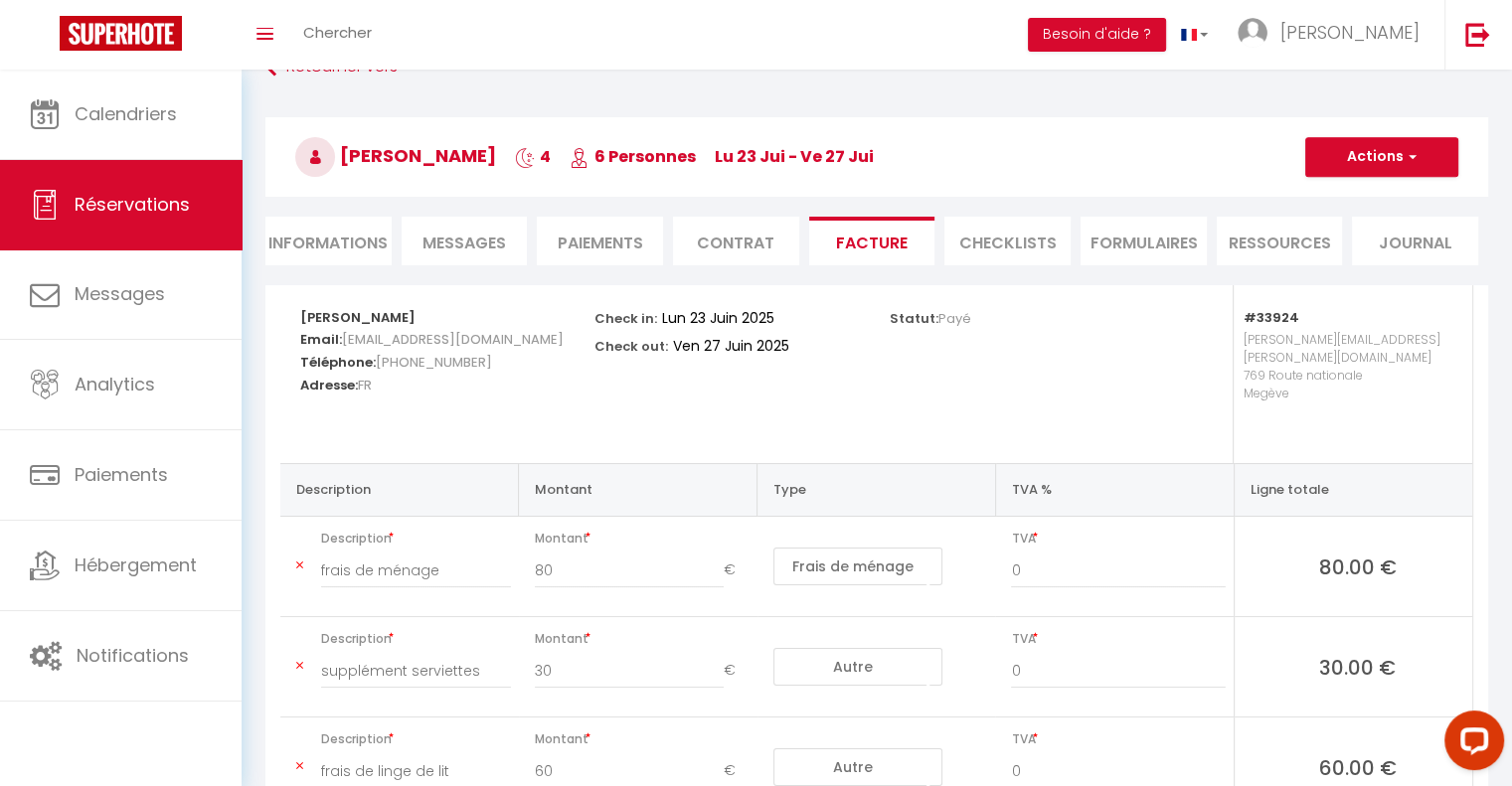 type on "Nuitées - [PERSON_NAME] [PERSON_NAME], [PERSON_NAME] et [PERSON_NAME]" 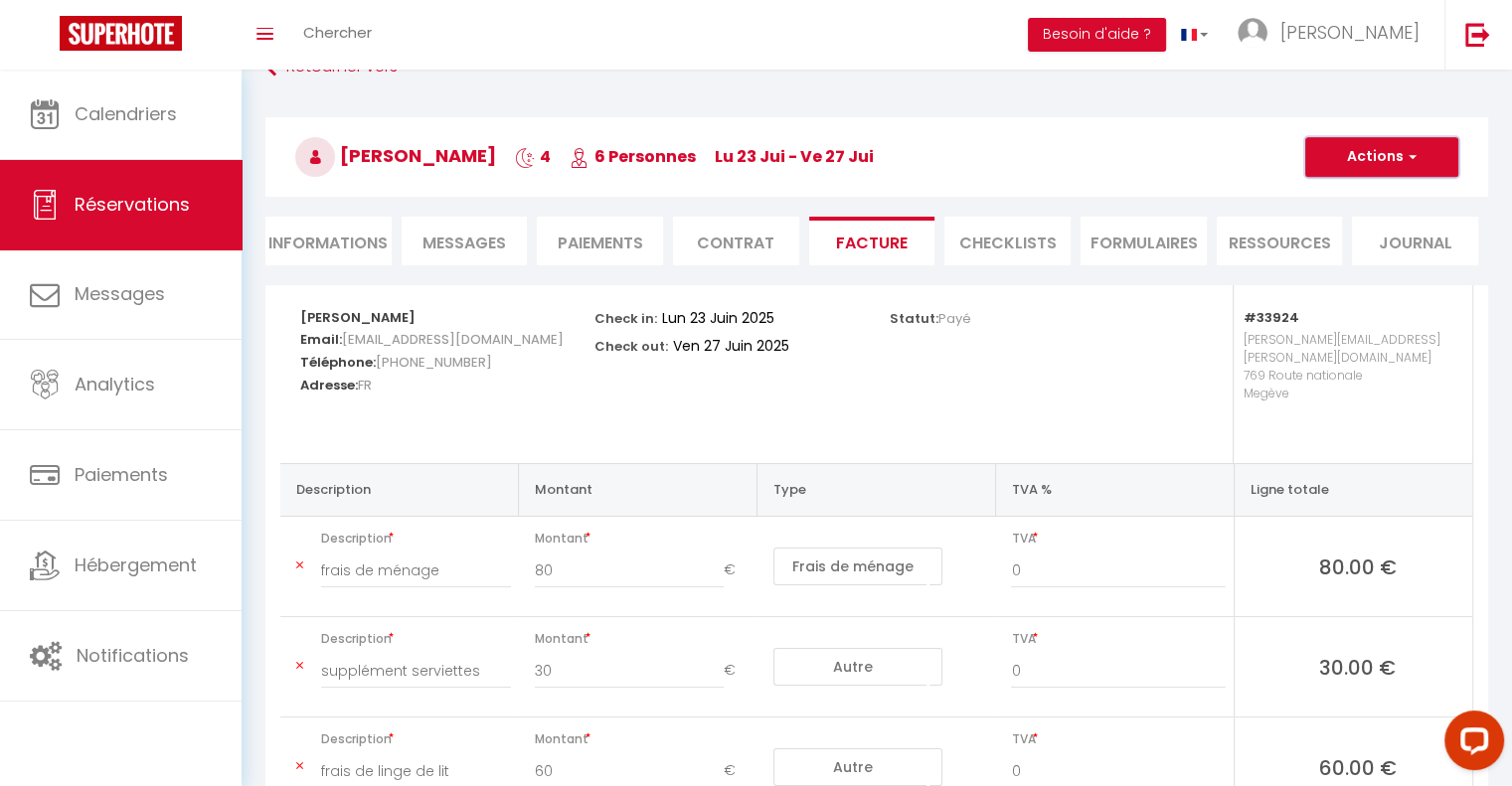 scroll, scrollTop: 0, scrollLeft: 0, axis: both 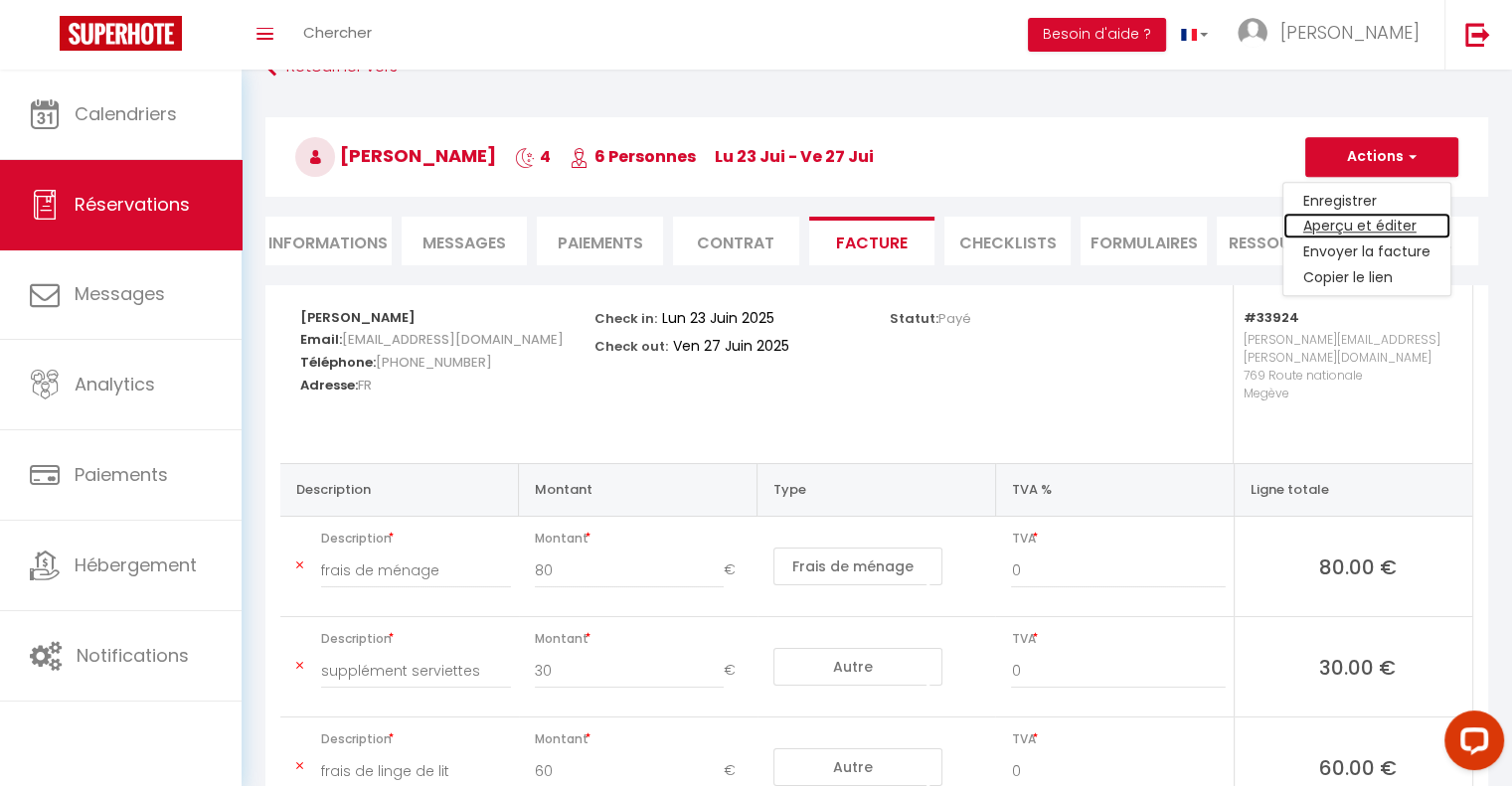 click on "Aperçu et éditer" at bounding box center [1367, 227] 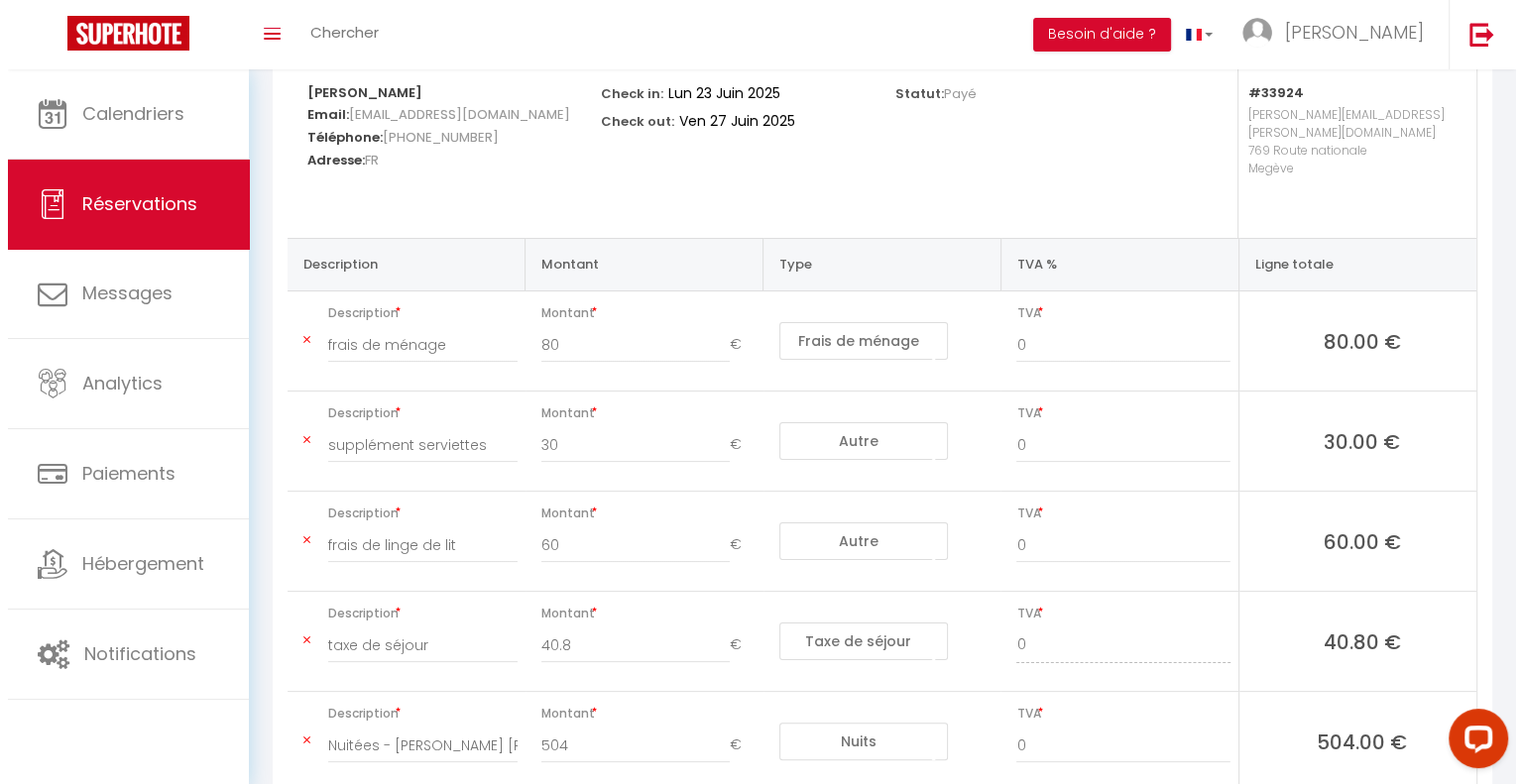 scroll, scrollTop: 389, scrollLeft: 0, axis: vertical 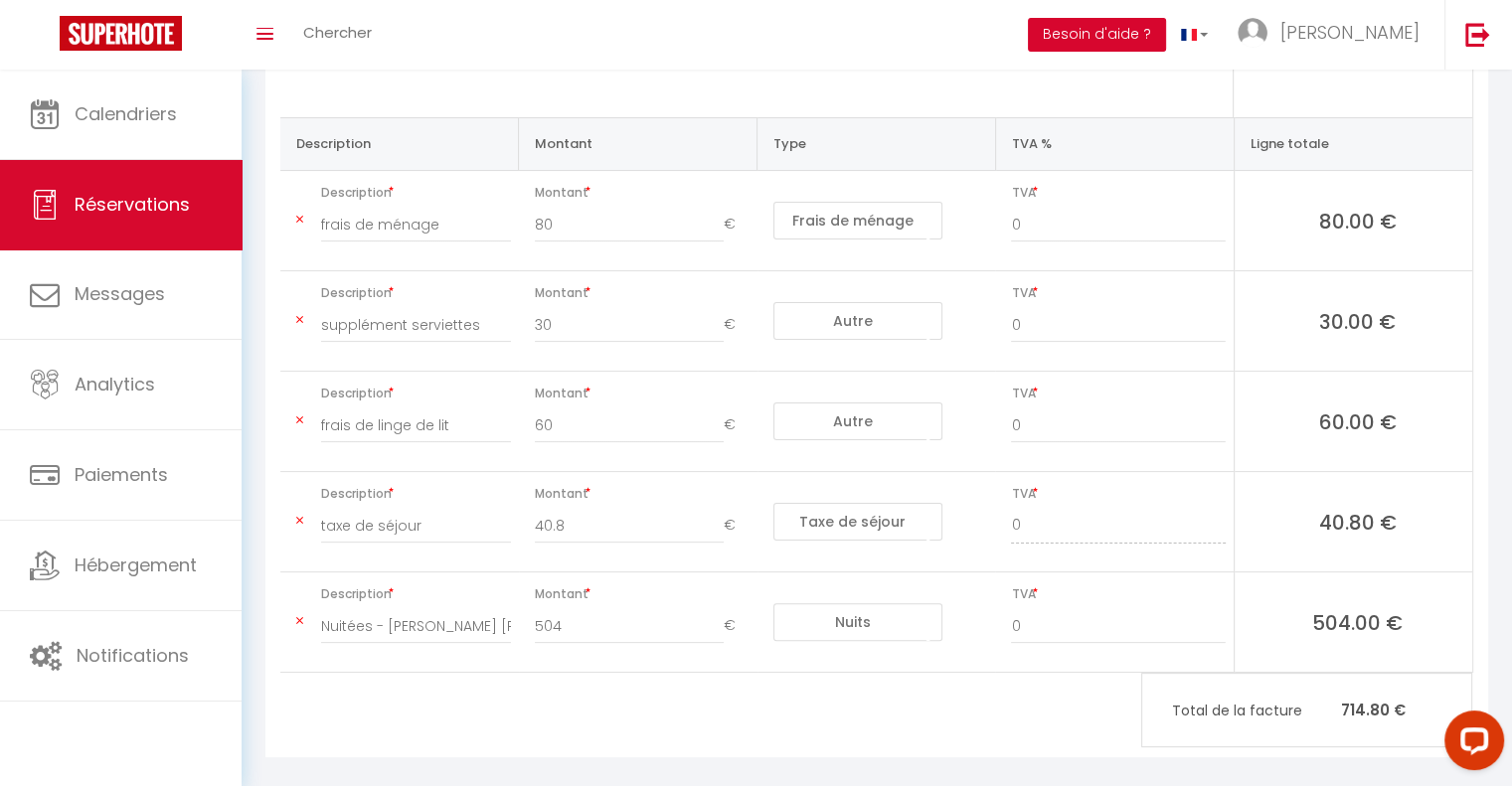 click on "Besoin d'aide ?" at bounding box center [1096, 35] 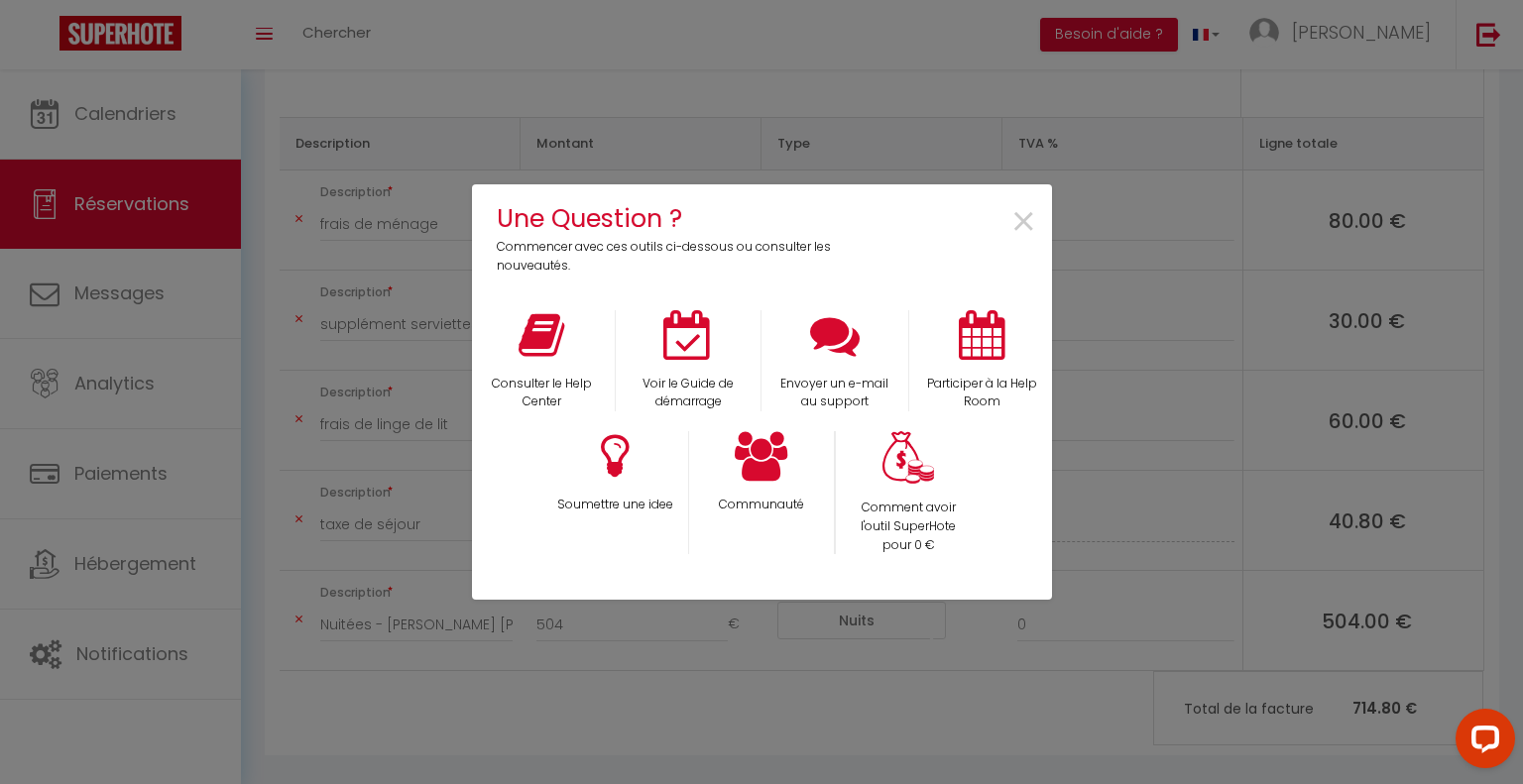 drag, startPoint x: 1380, startPoint y: 349, endPoint x: 1422, endPoint y: 365, distance: 44.94441 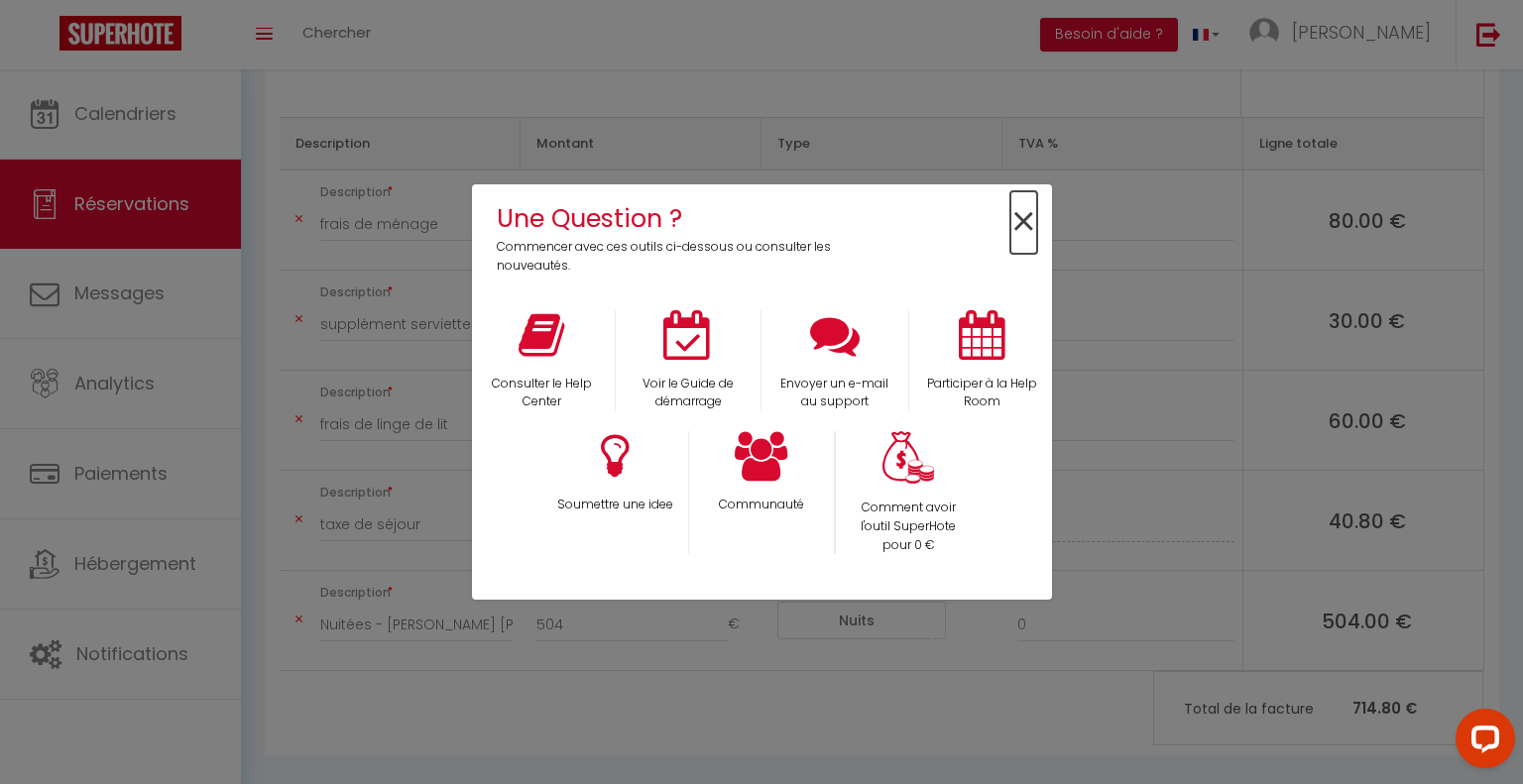 click on "×" at bounding box center (1023, 222) 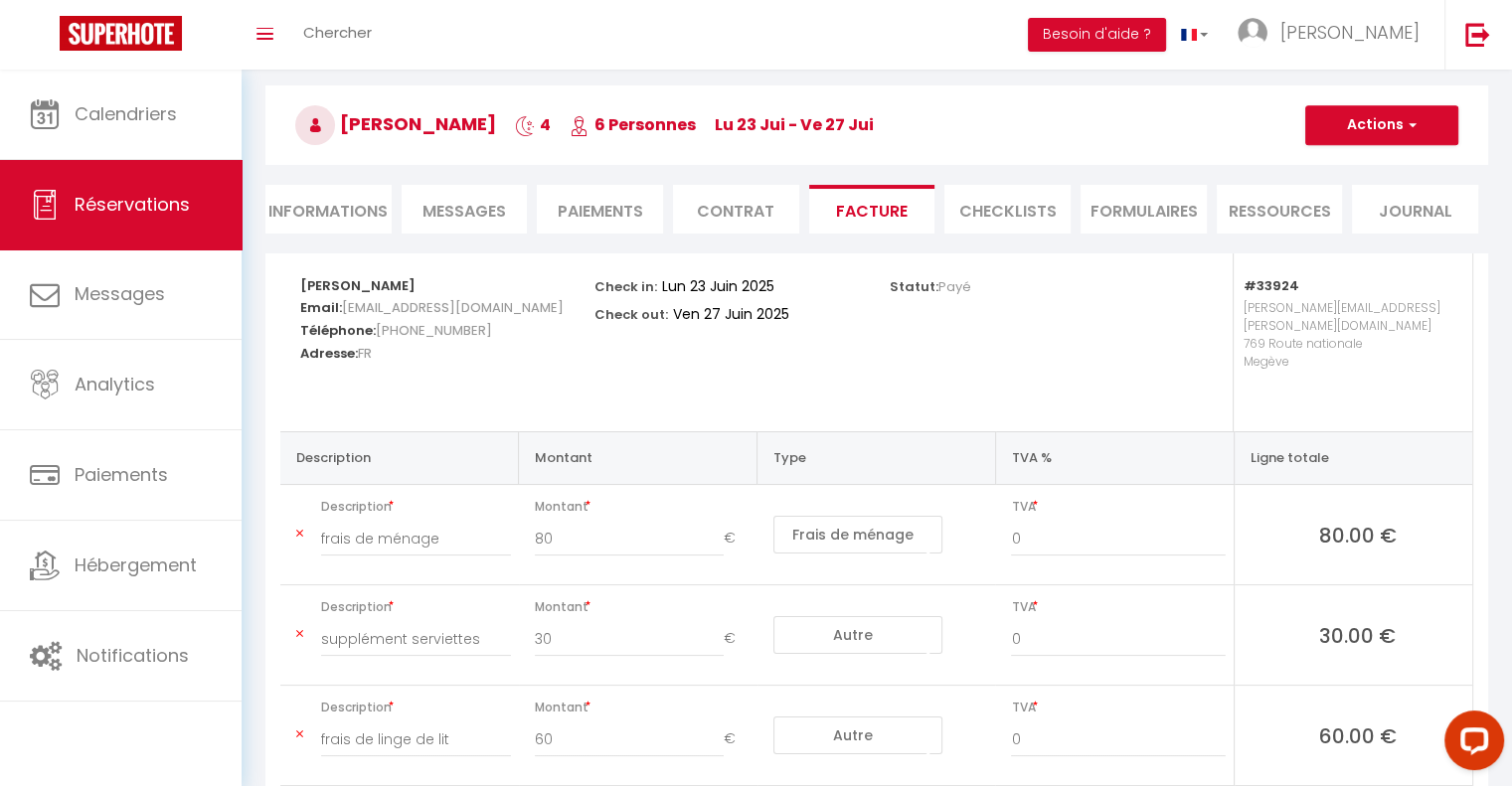 scroll, scrollTop: 66, scrollLeft: 0, axis: vertical 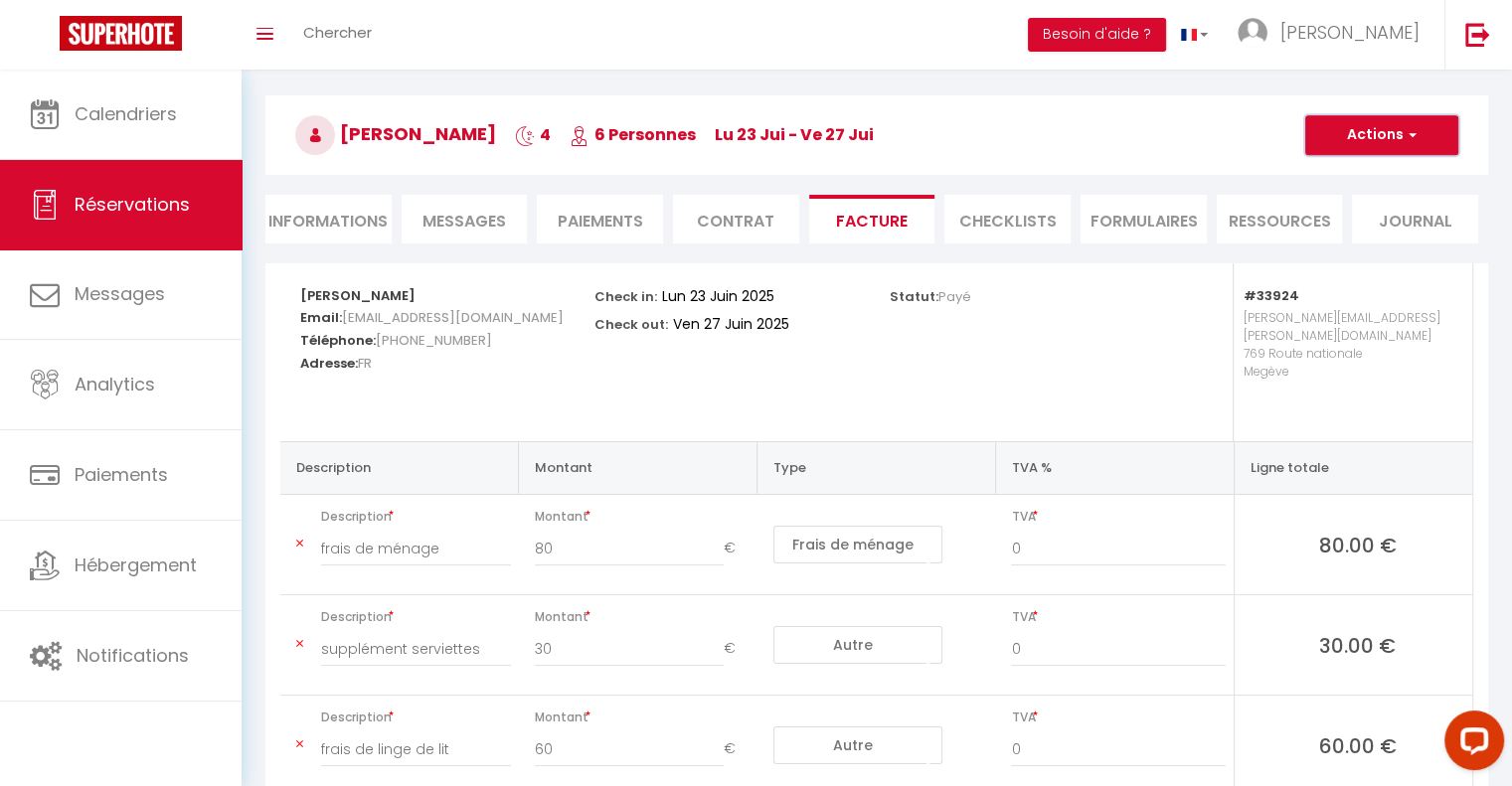 click on "Actions" at bounding box center [1382, 135] 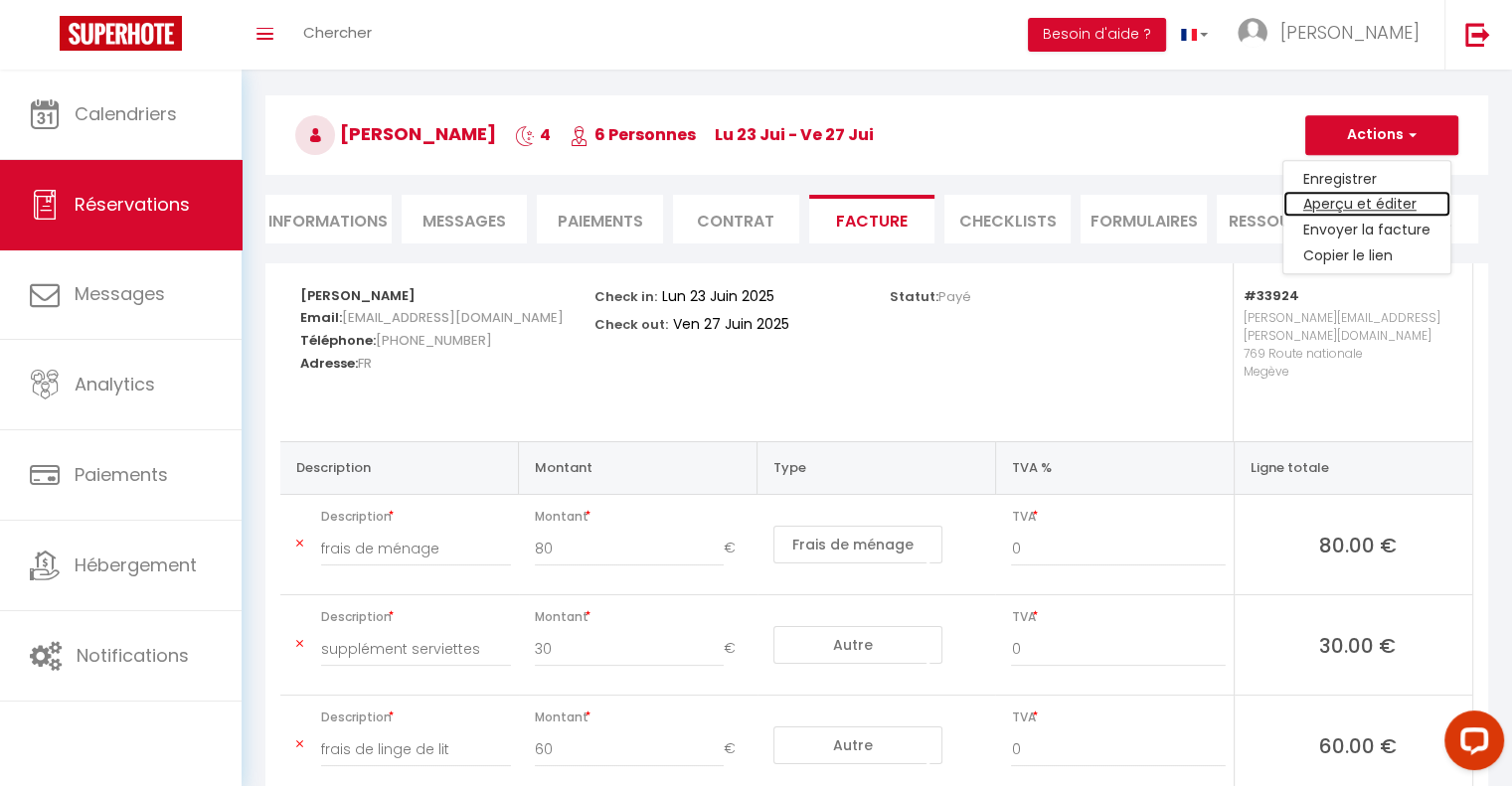 click on "Aperçu et éditer" at bounding box center [1367, 205] 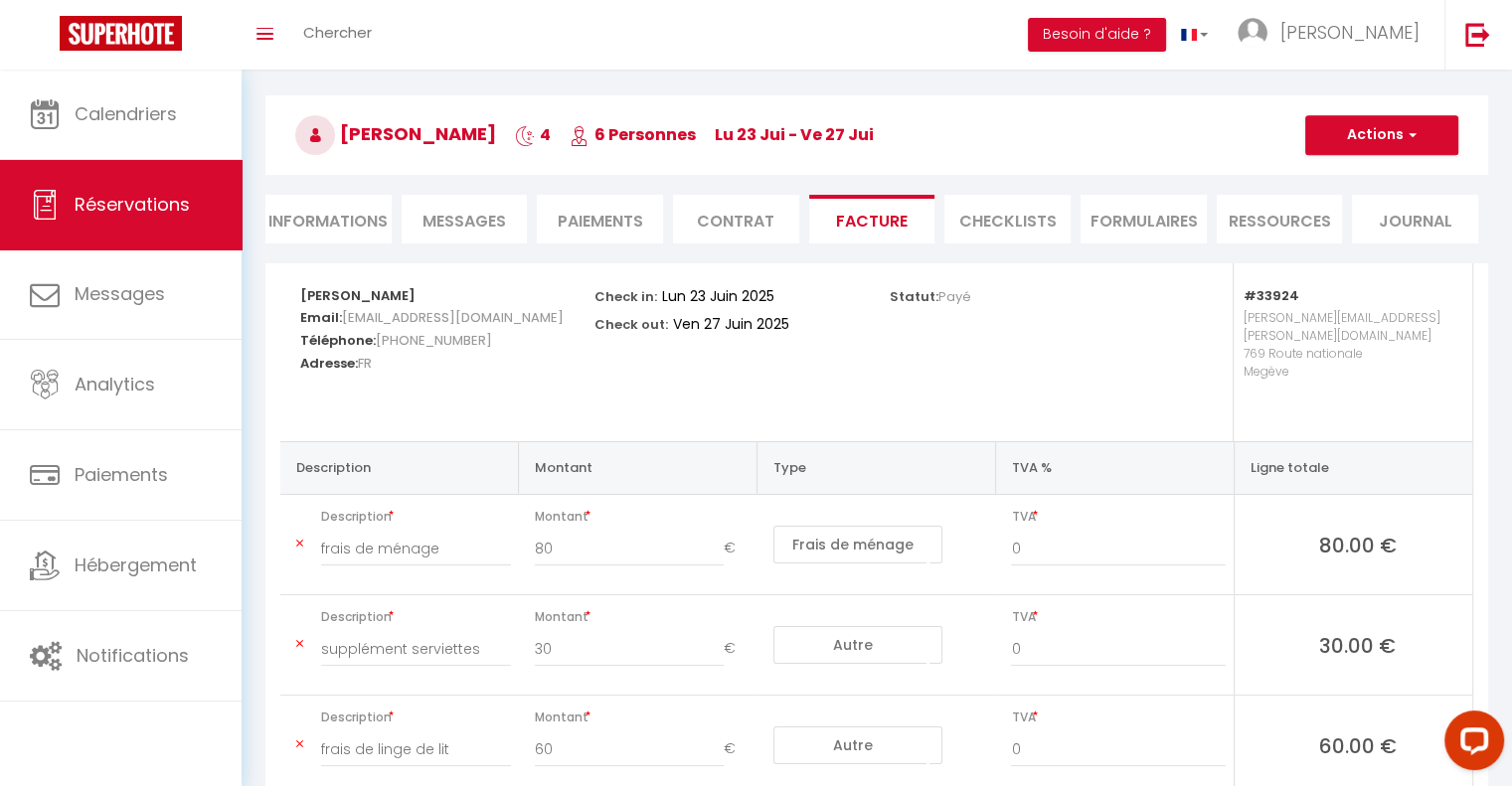 click on "Messages" at bounding box center (464, 221) 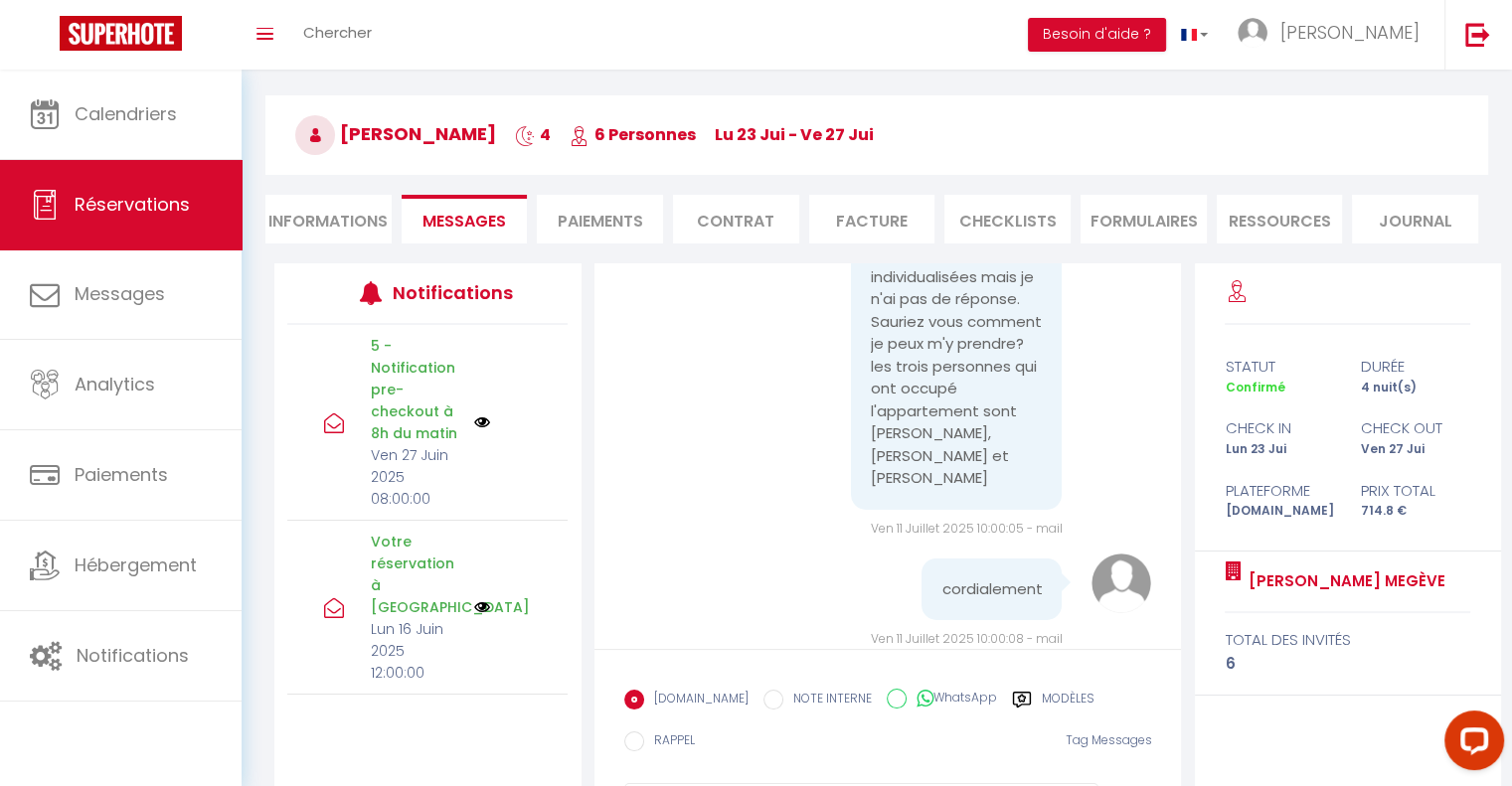 drag, startPoint x: 863, startPoint y: 409, endPoint x: 1009, endPoint y: 436, distance: 148.47559 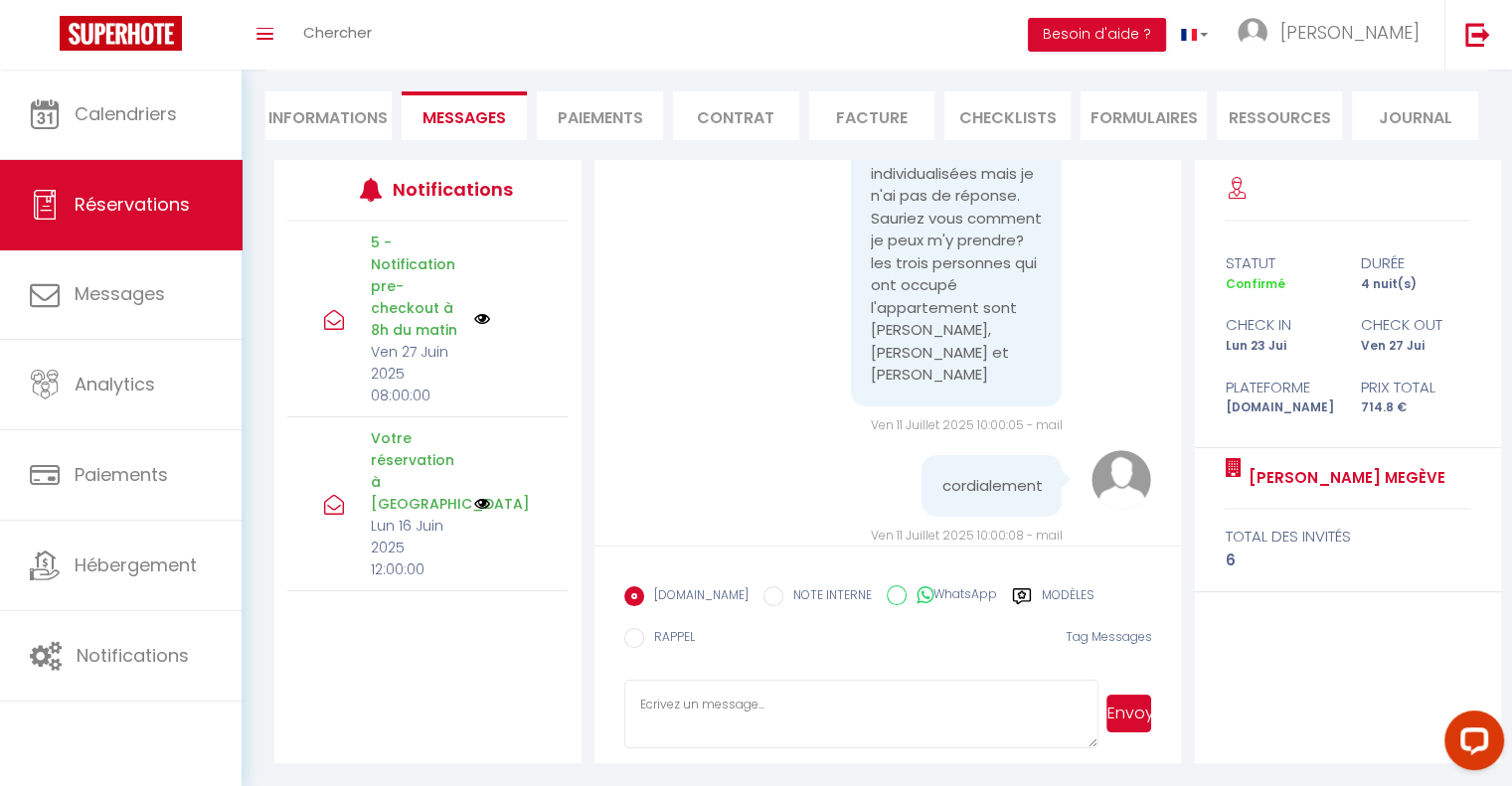 drag, startPoint x: 1526, startPoint y: 550, endPoint x: 83, endPoint y: 58, distance: 1524.5698 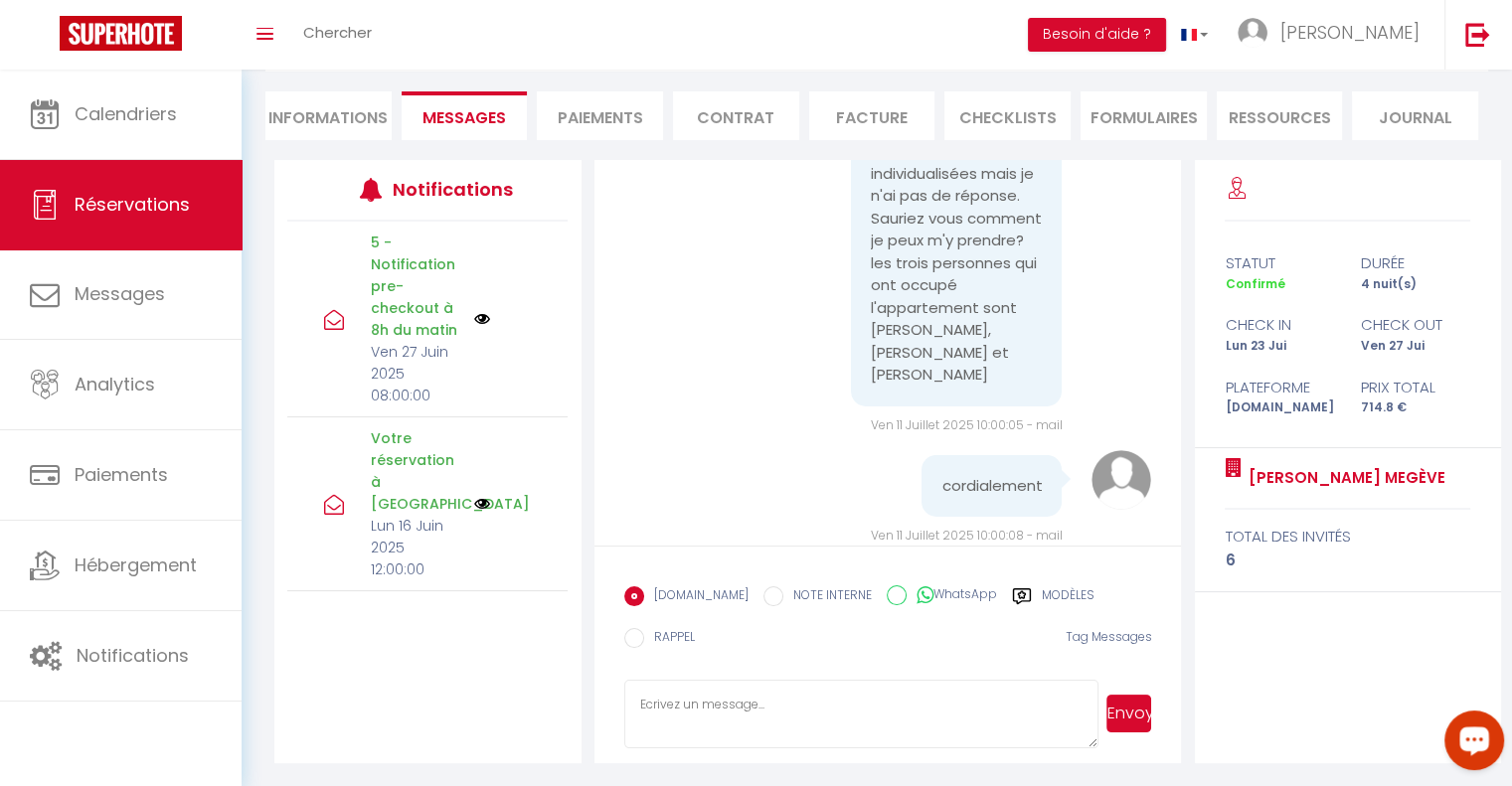 click at bounding box center (862, 714) 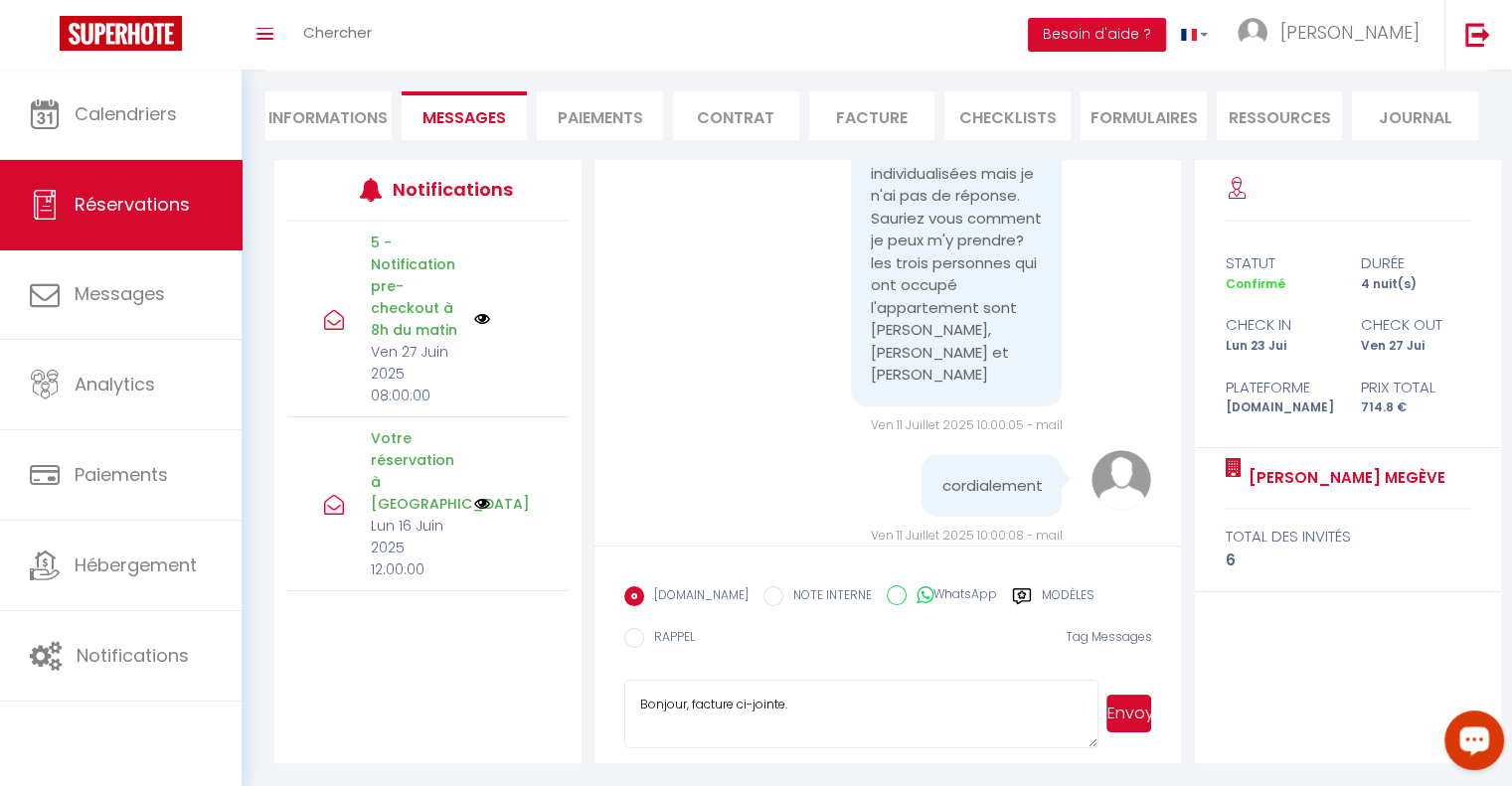 scroll, scrollTop: 3, scrollLeft: 0, axis: vertical 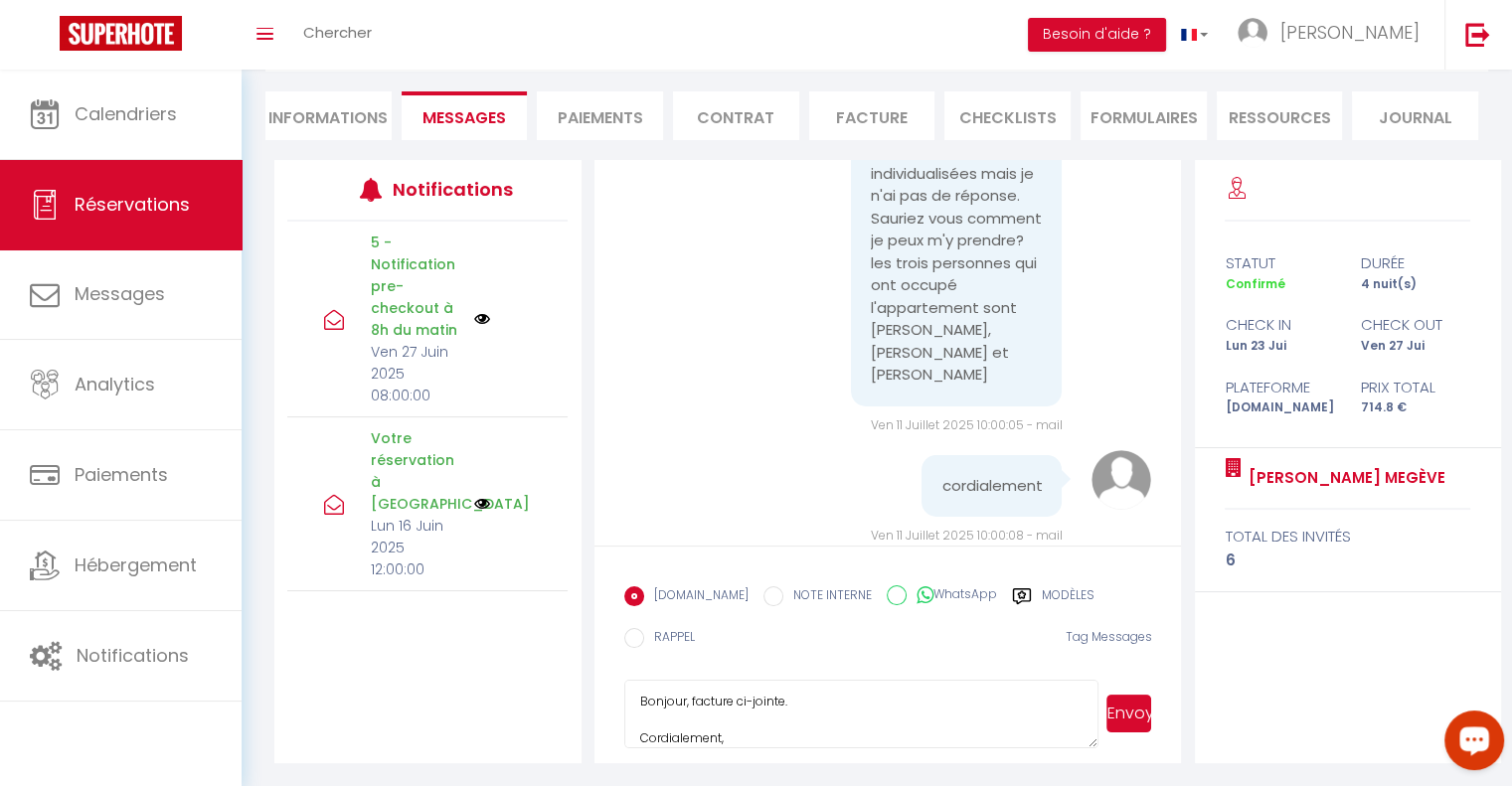 click on "Bonjour, facture ci-jointe.
Cordialement," at bounding box center [862, 714] 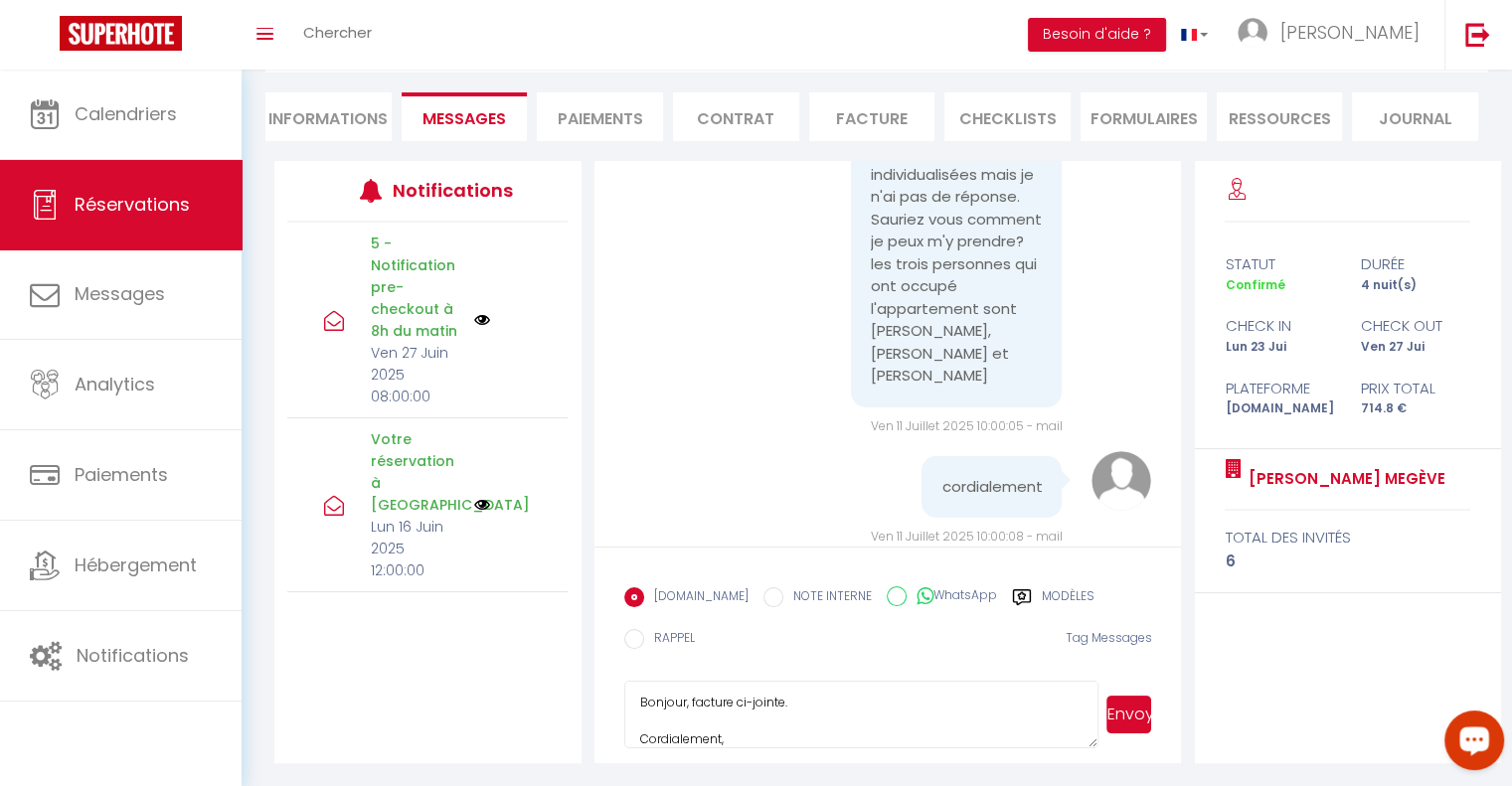 scroll, scrollTop: 20, scrollLeft: 0, axis: vertical 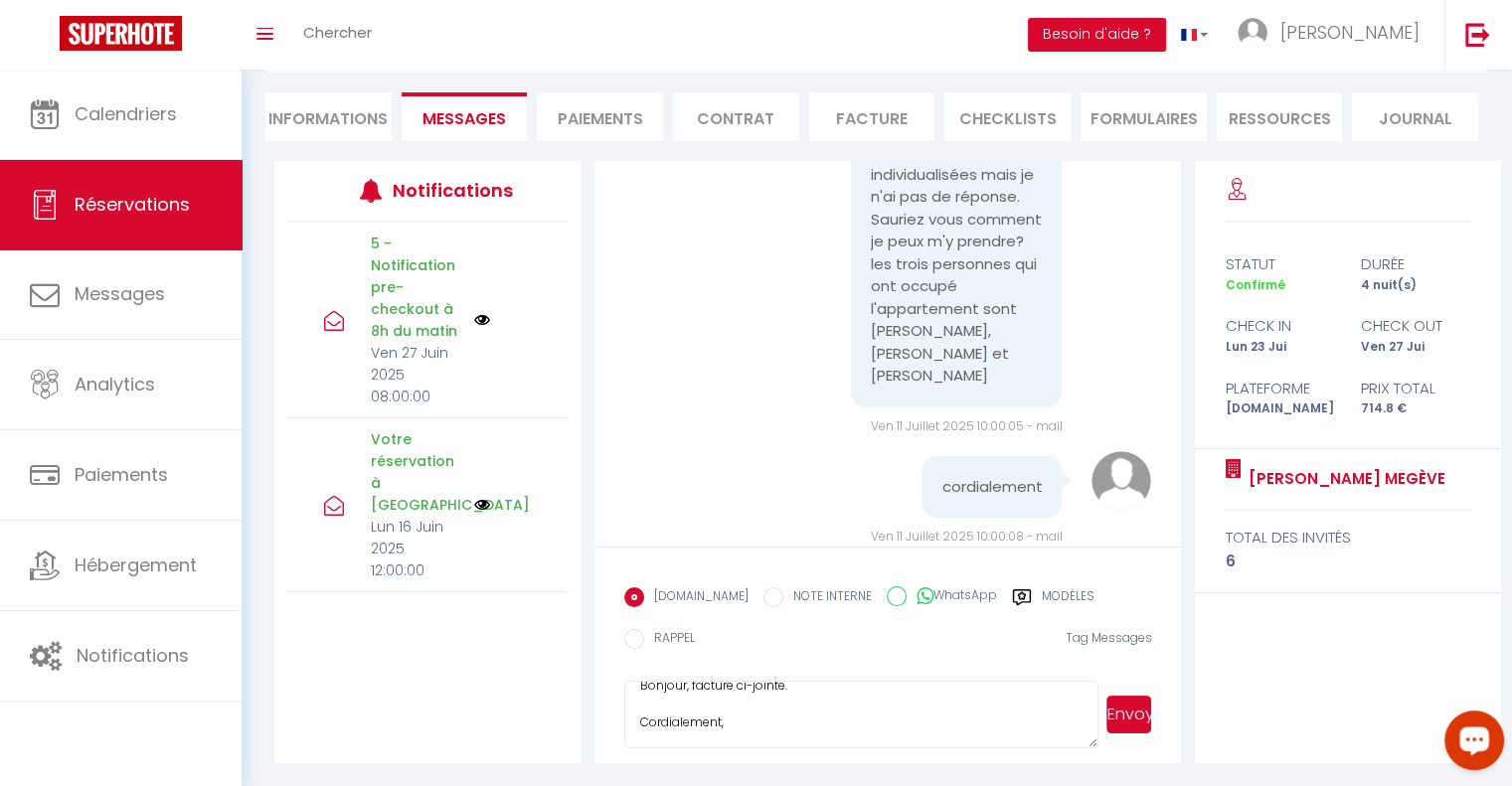 click on "Bonjour, facture ci-jointe.
Cordialement," at bounding box center (862, 714) 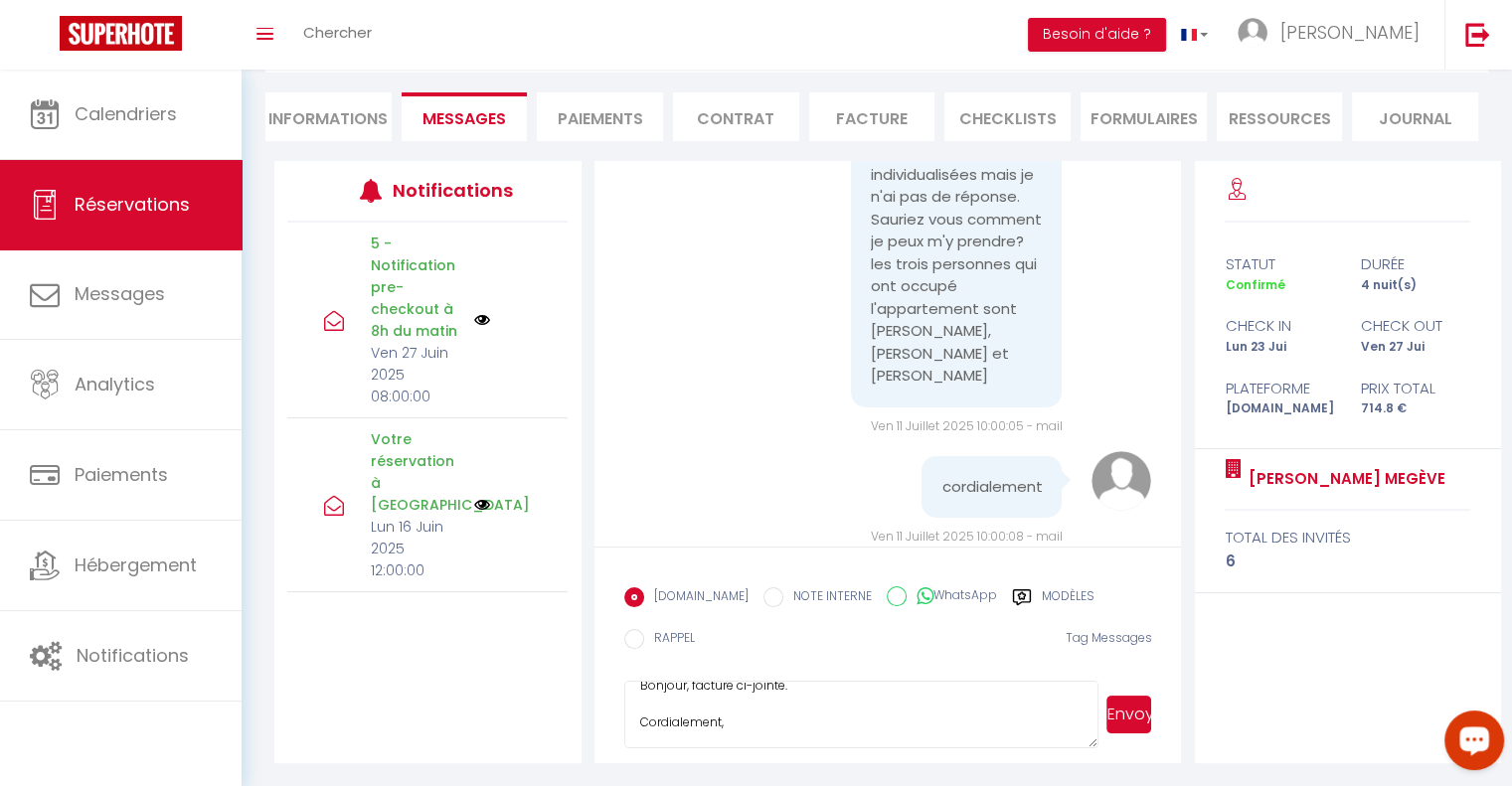 scroll, scrollTop: 0, scrollLeft: 0, axis: both 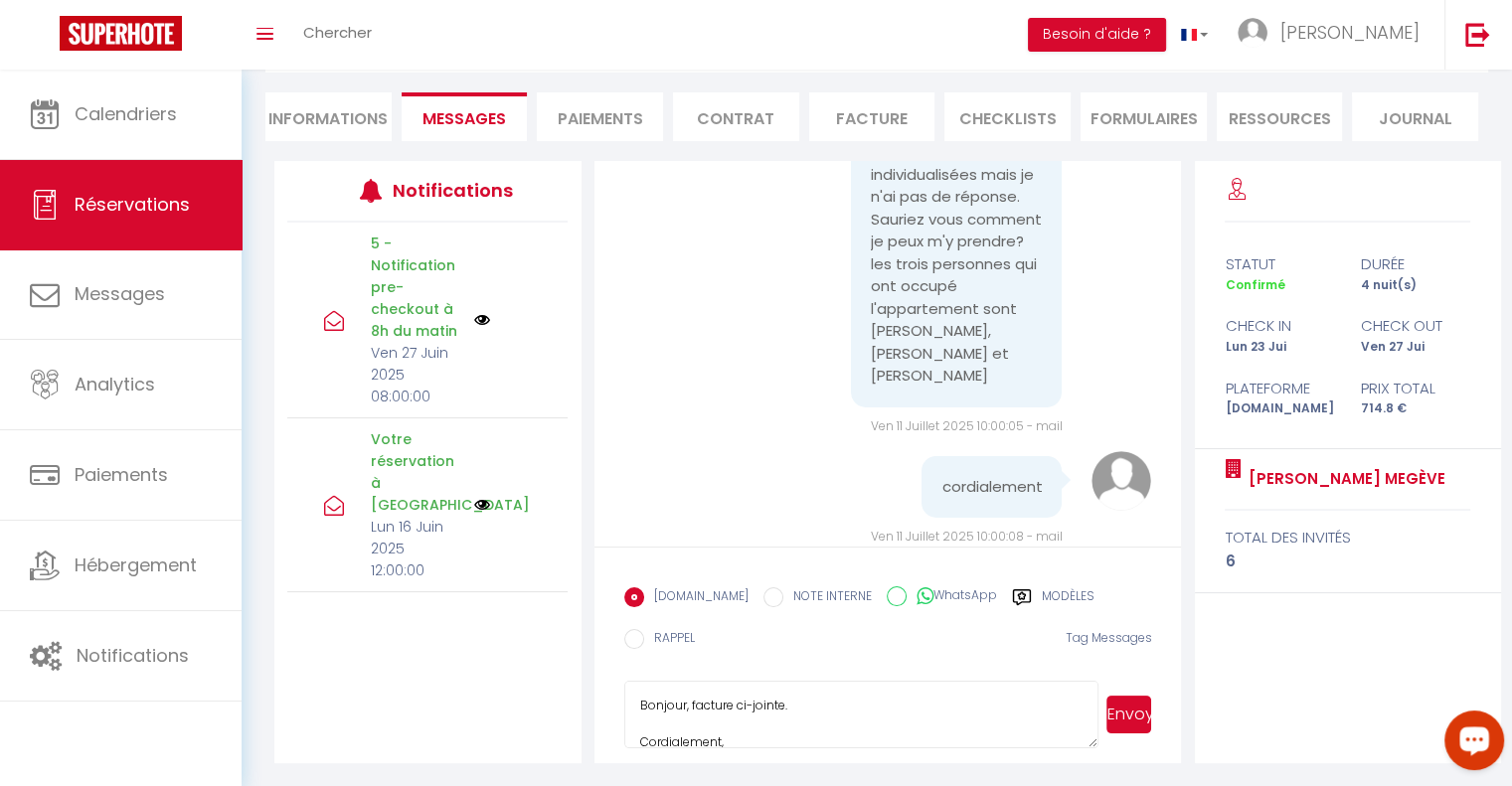 drag, startPoint x: 833, startPoint y: 699, endPoint x: 688, endPoint y: 707, distance: 145.22052 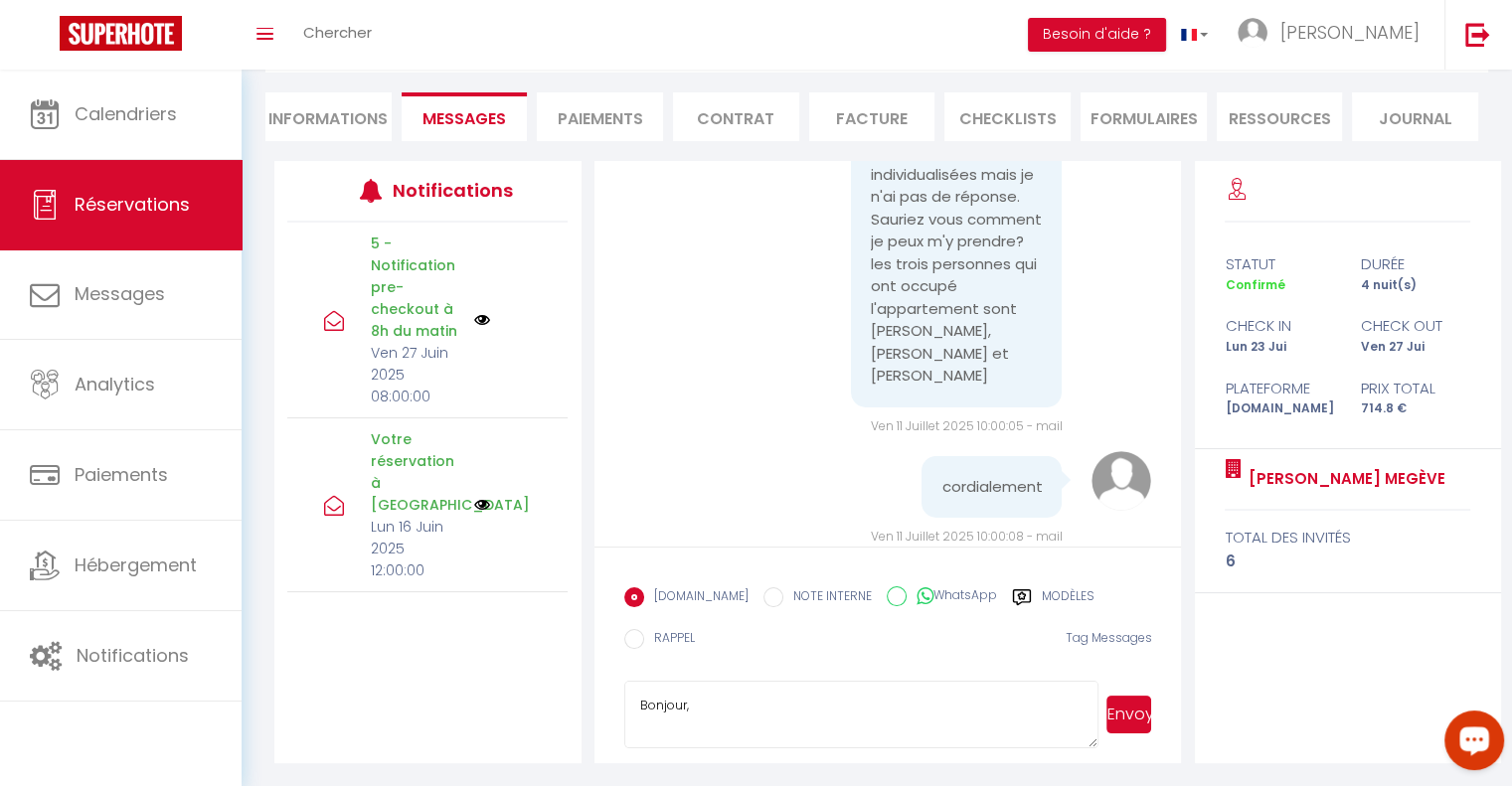 scroll, scrollTop: 4, scrollLeft: 0, axis: vertical 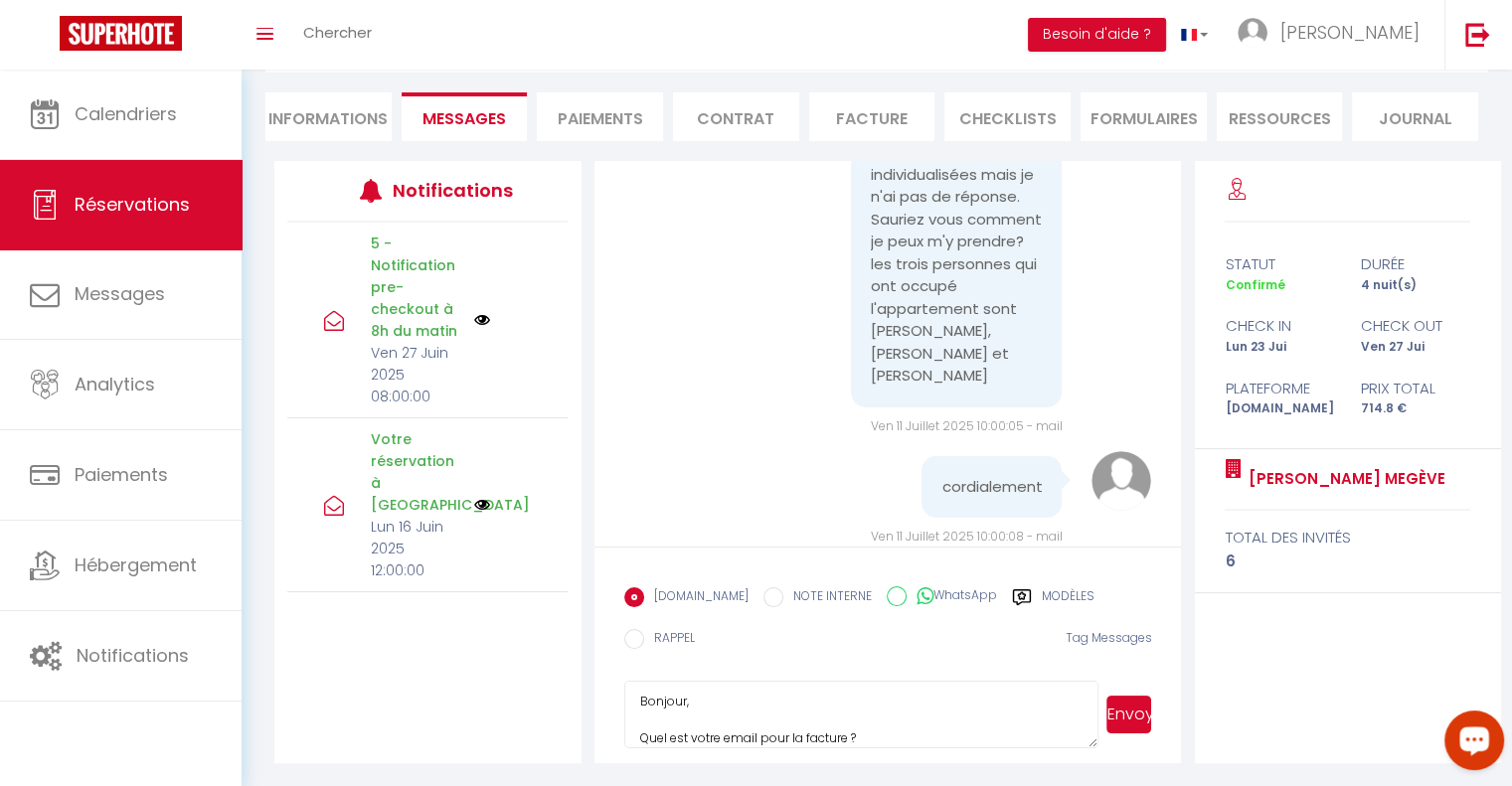 type on "Bonjour,
Quel est votre email pour la facture ?
Cordialement," 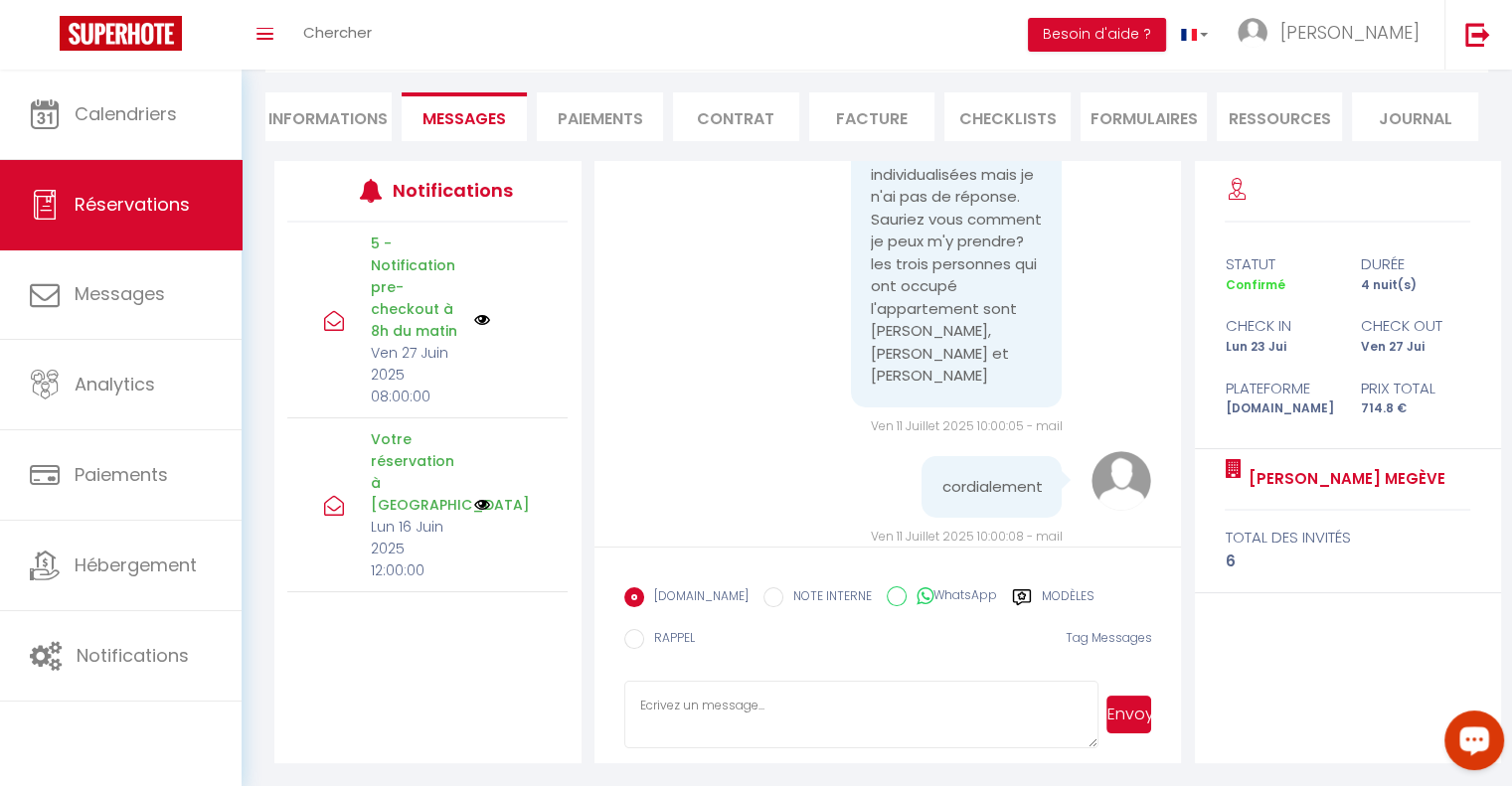 scroll, scrollTop: 0, scrollLeft: 0, axis: both 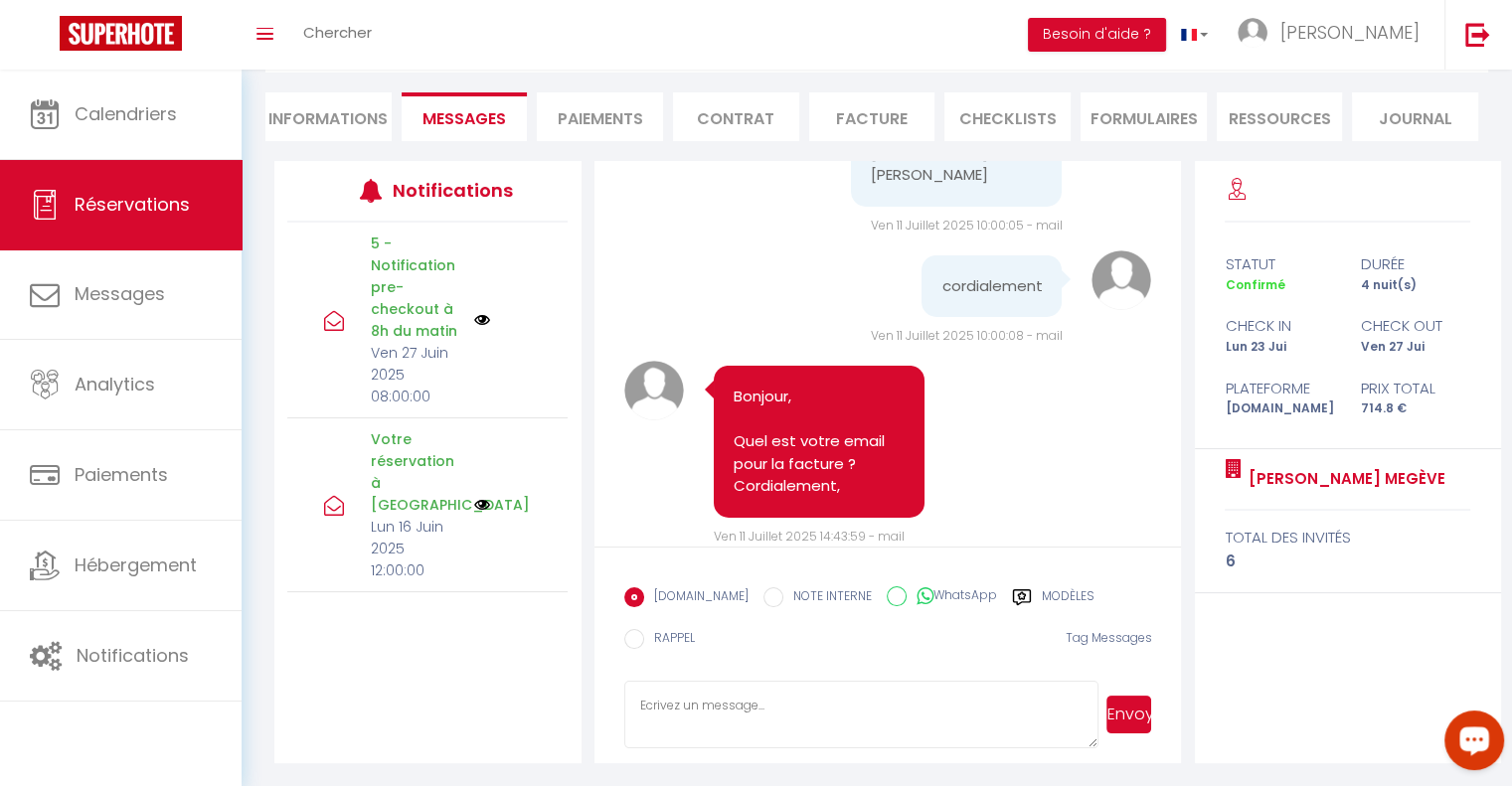 click on "Informations" at bounding box center [328, 116] 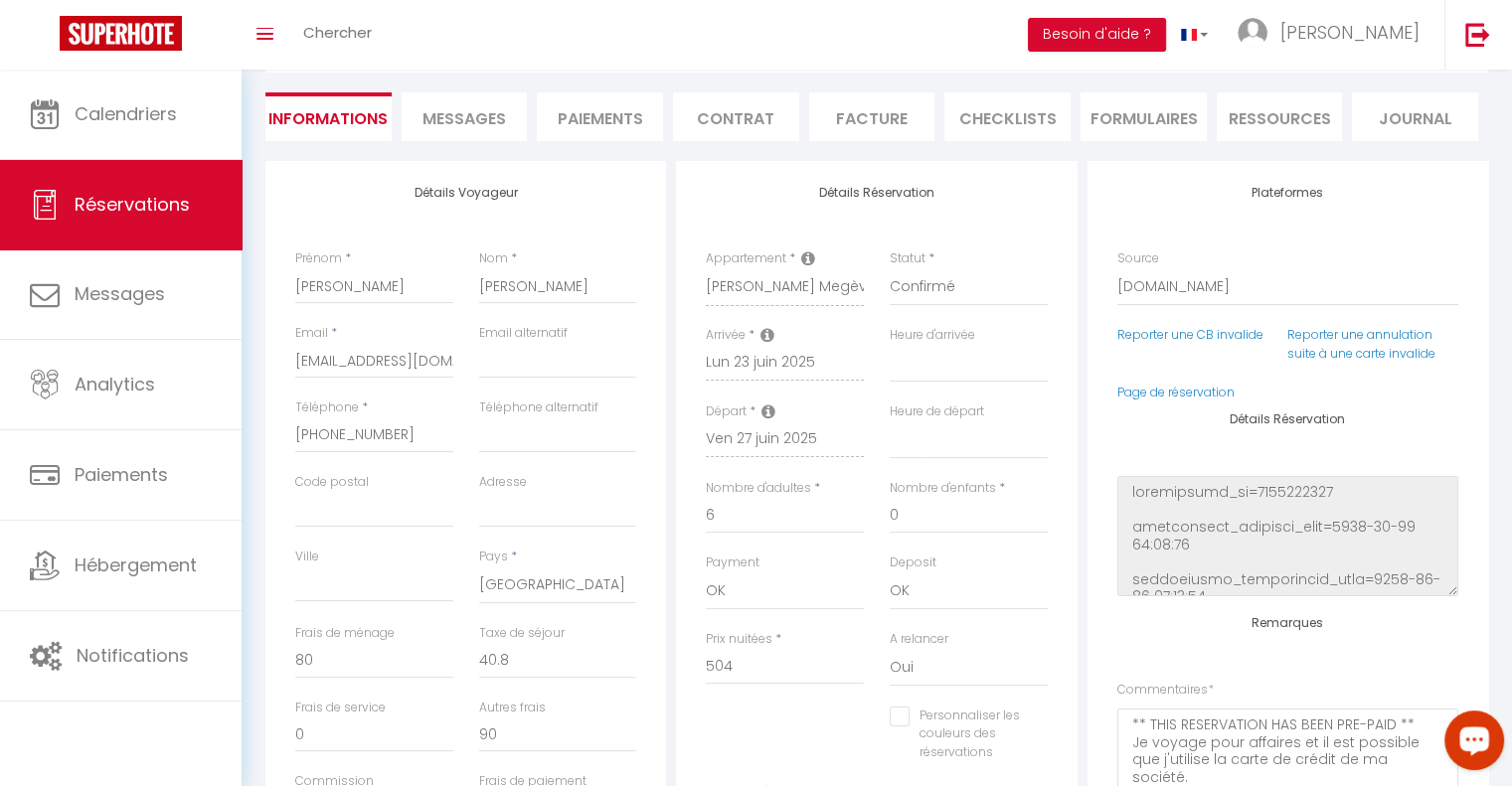 select 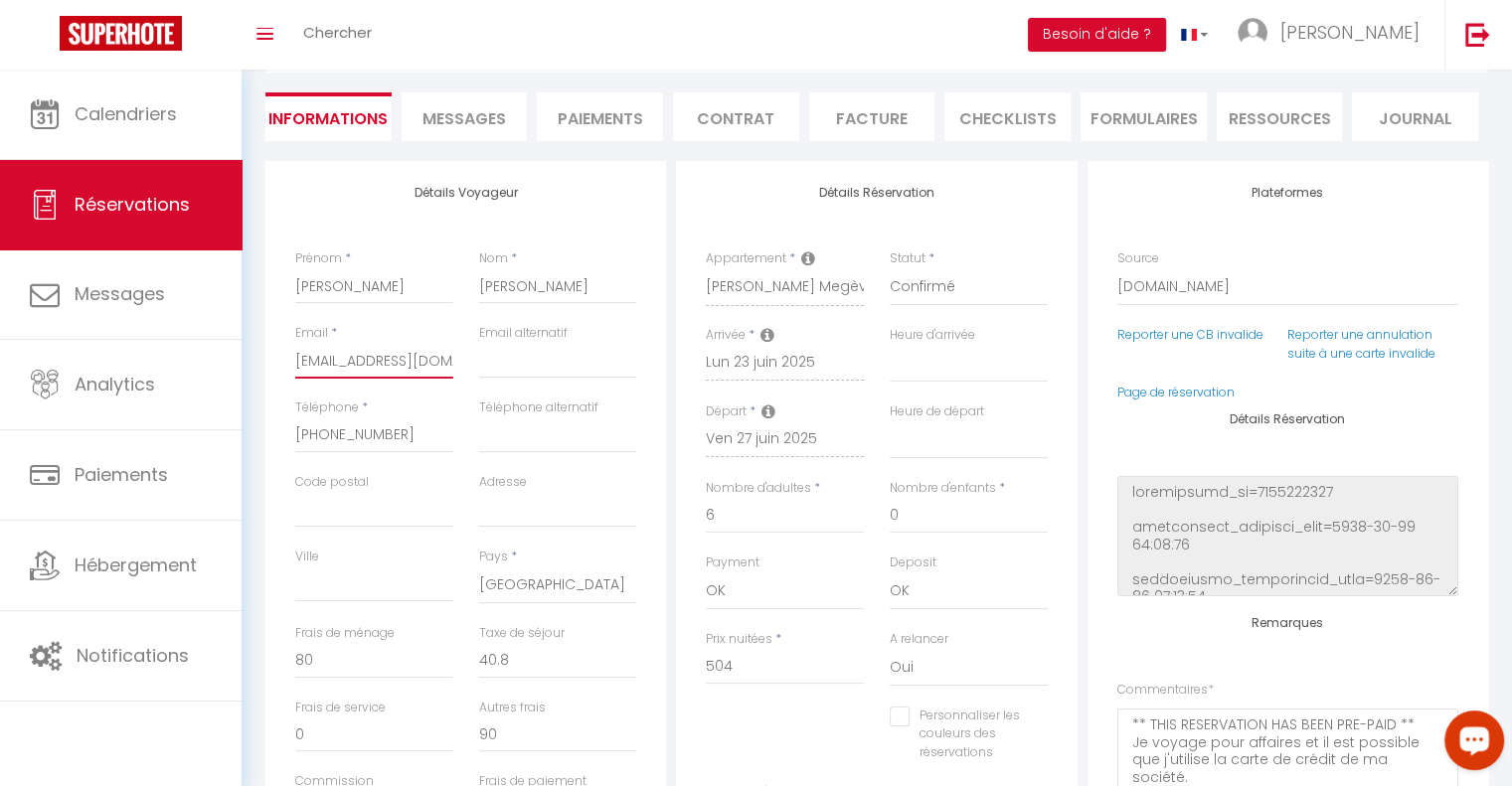 scroll, scrollTop: 0, scrollLeft: 84, axis: horizontal 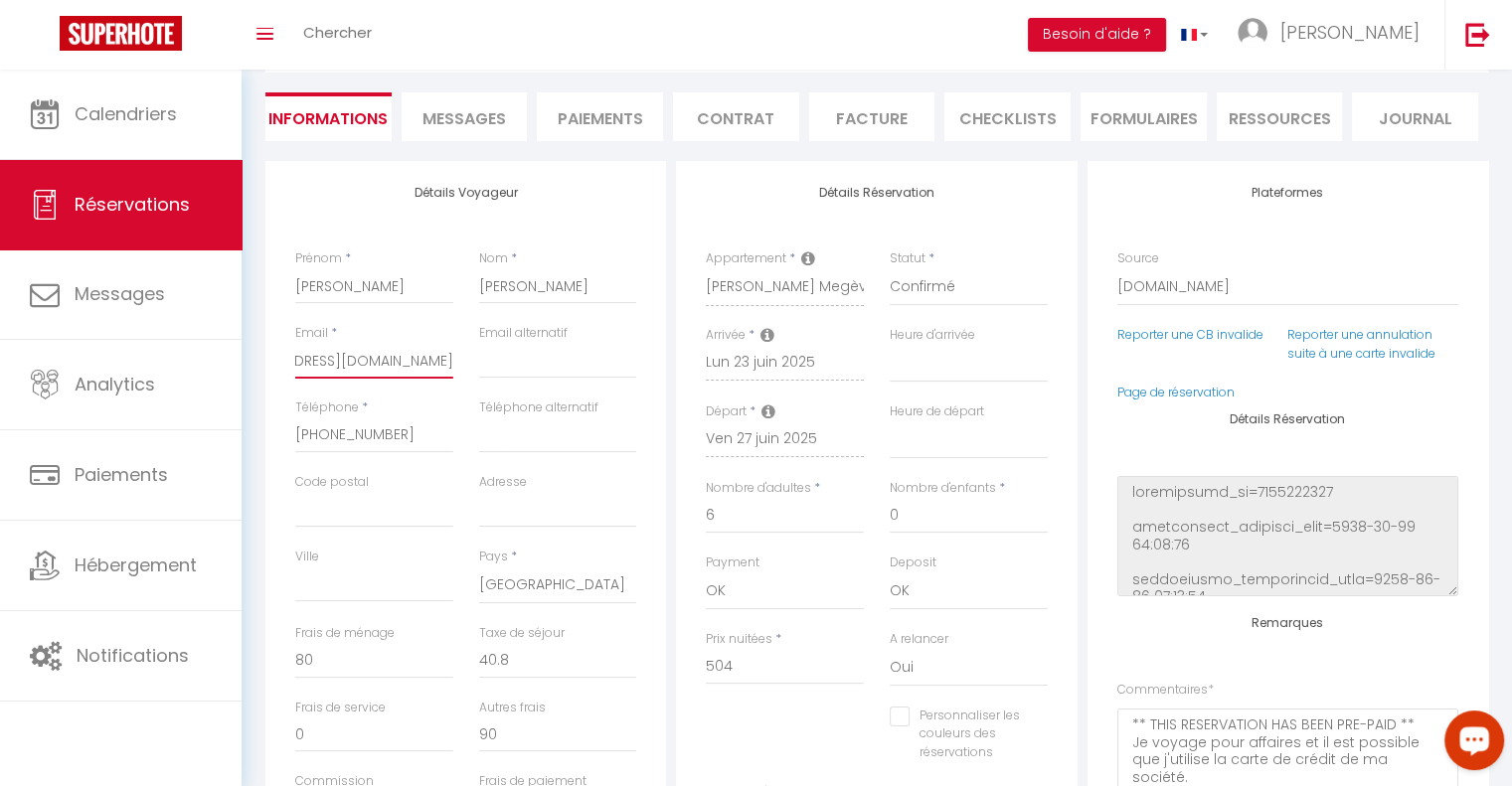select 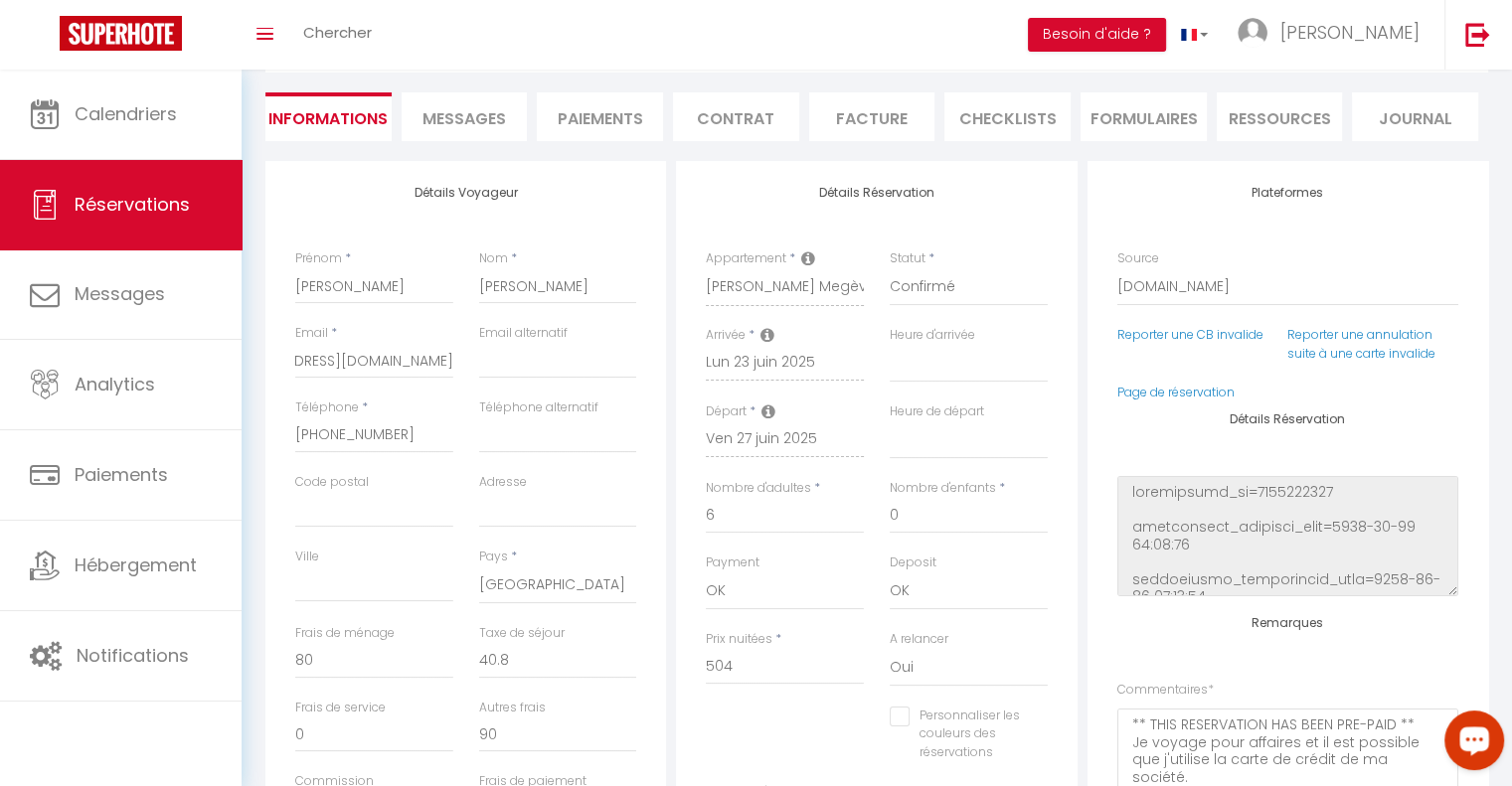 select 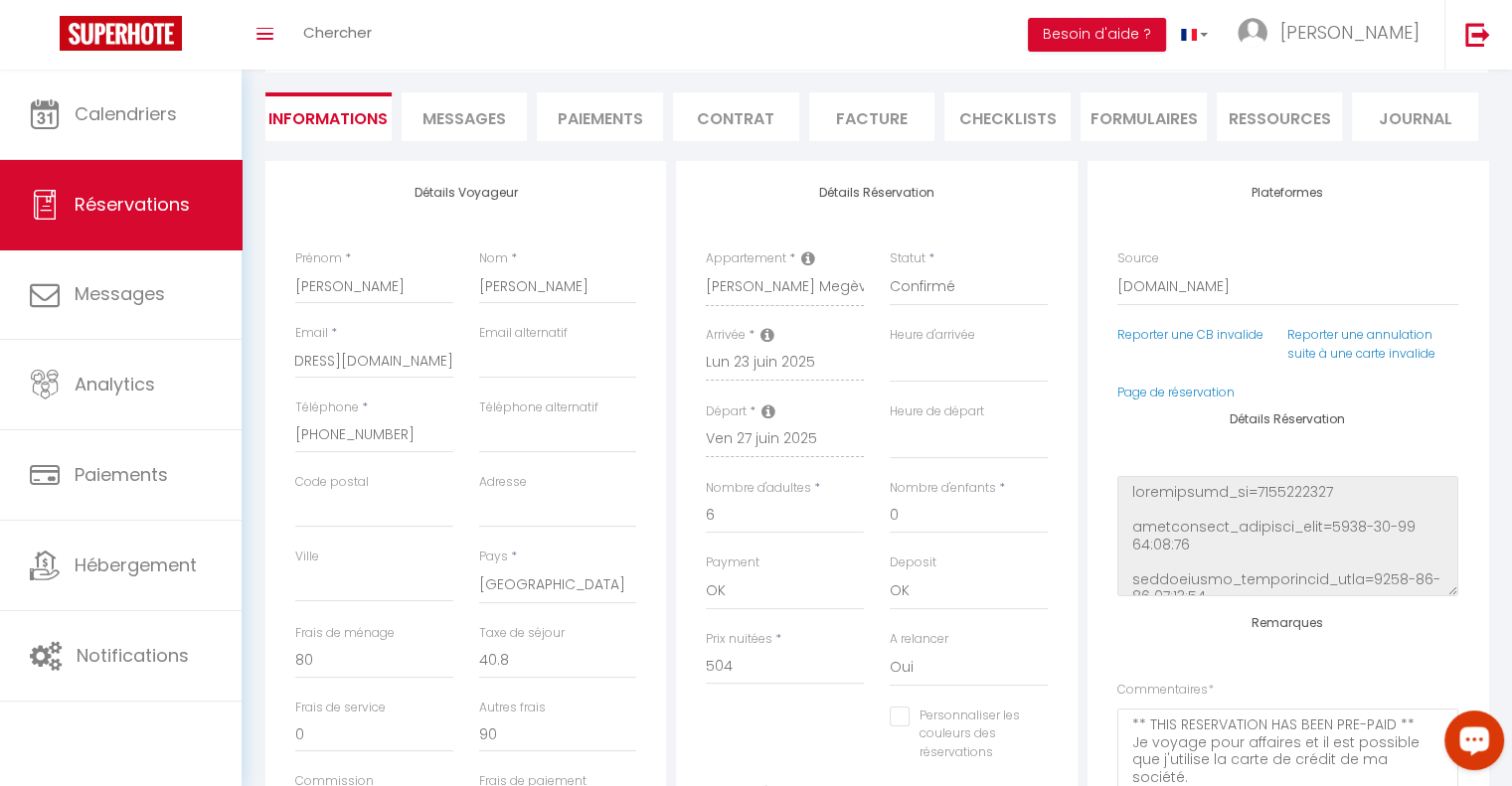 select 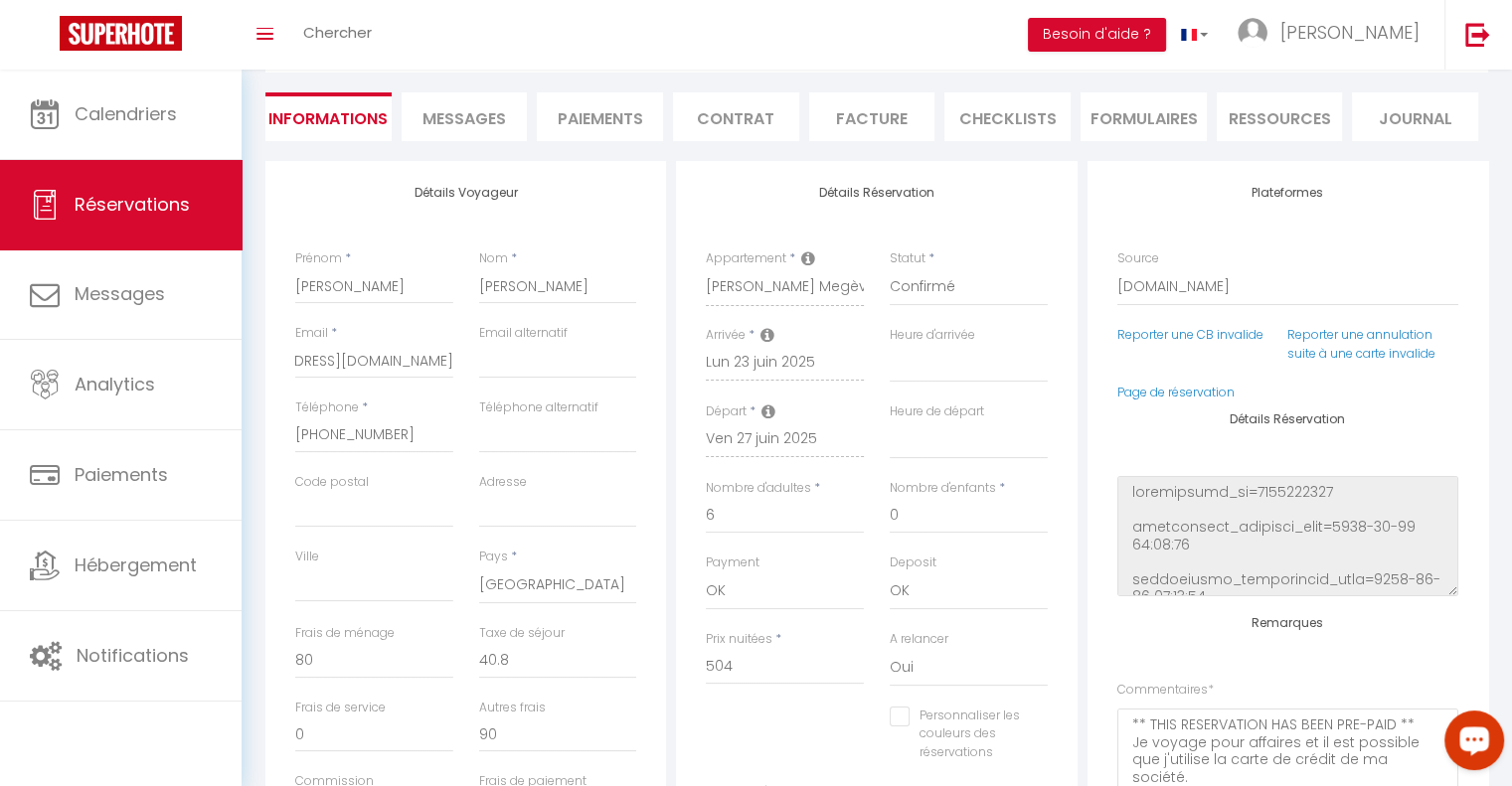 select 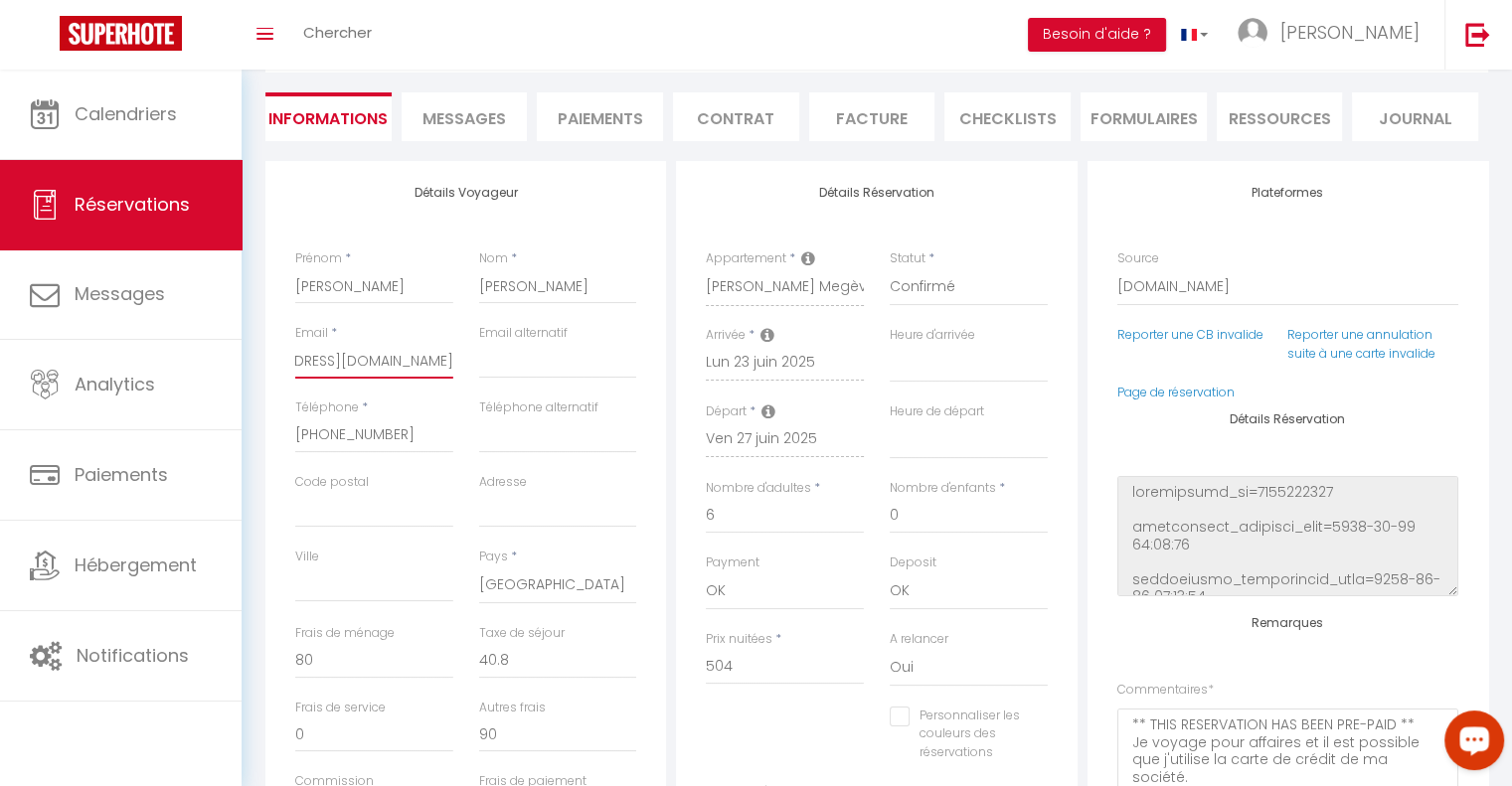 scroll, scrollTop: 0, scrollLeft: 0, axis: both 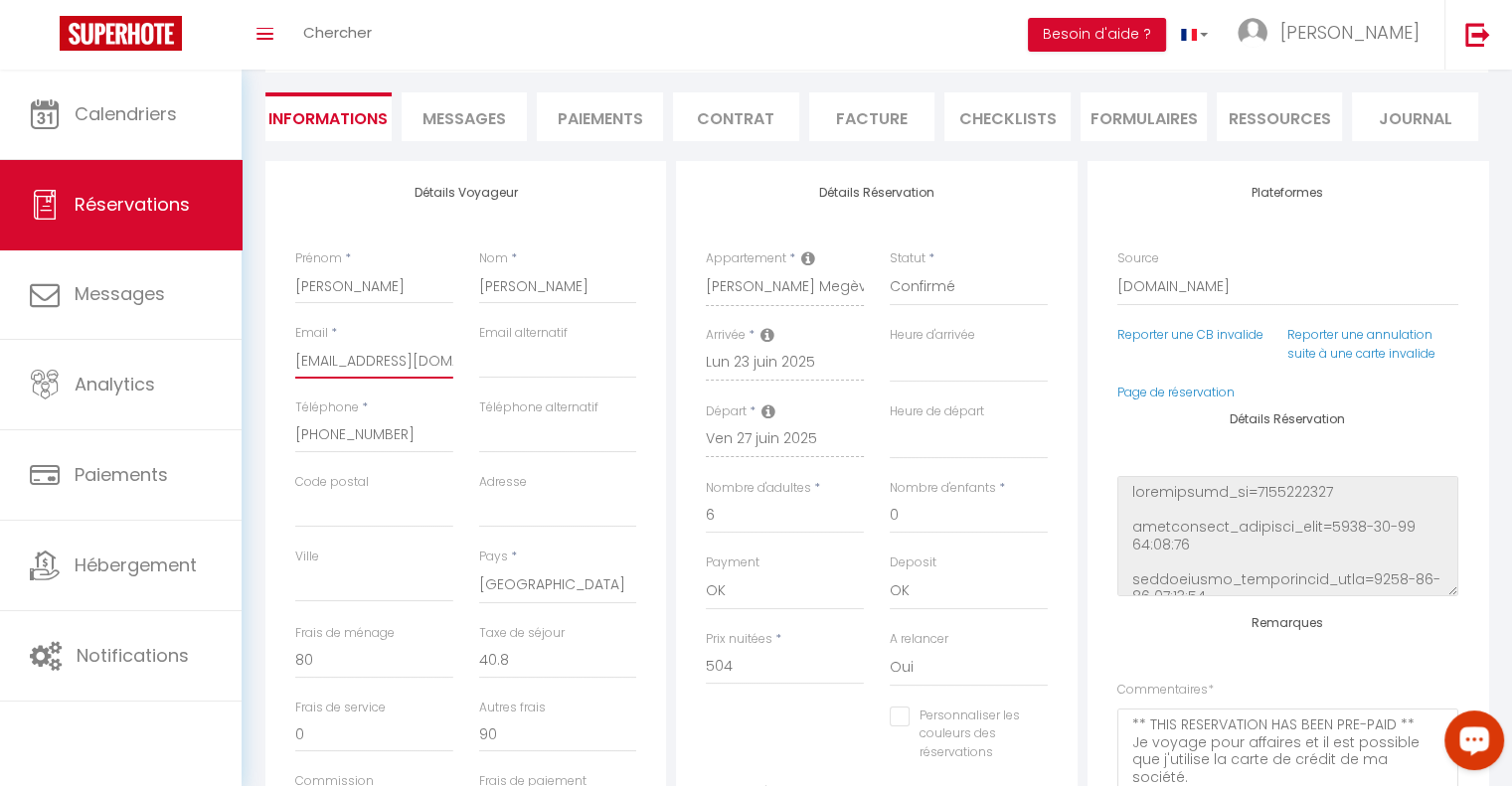 select 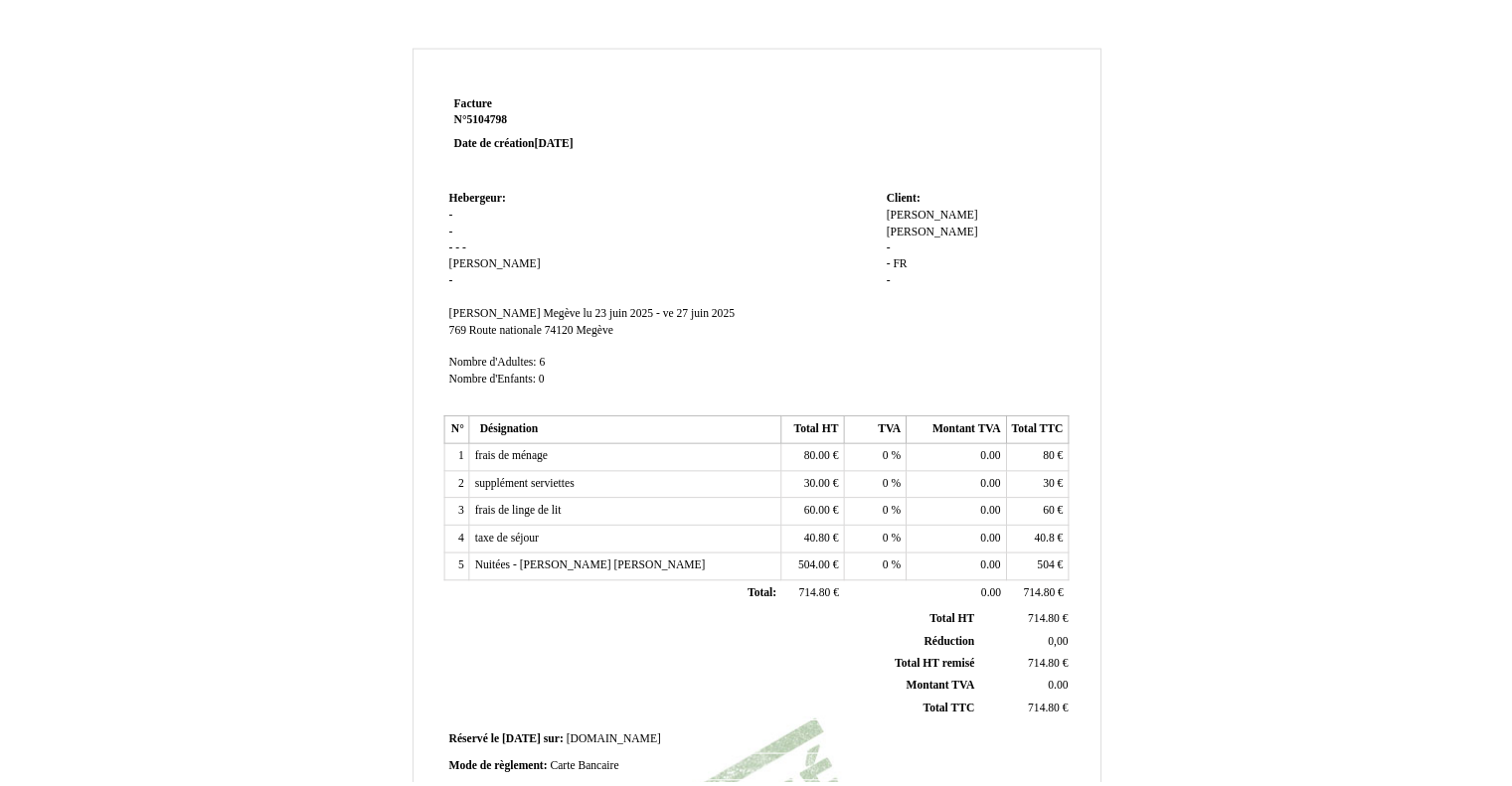 scroll, scrollTop: 0, scrollLeft: 0, axis: both 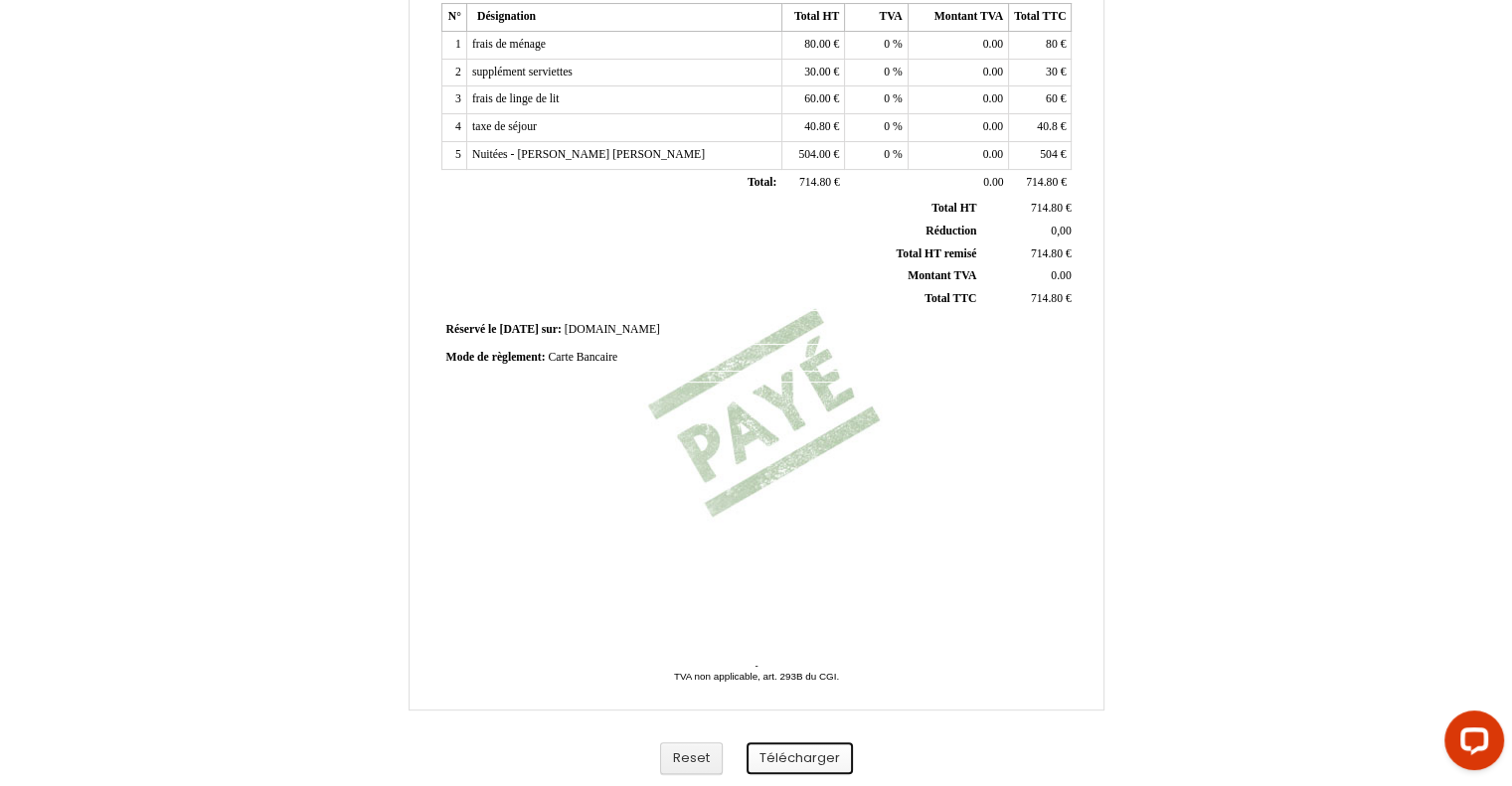 click on "Télécharger" at bounding box center (799, 758) 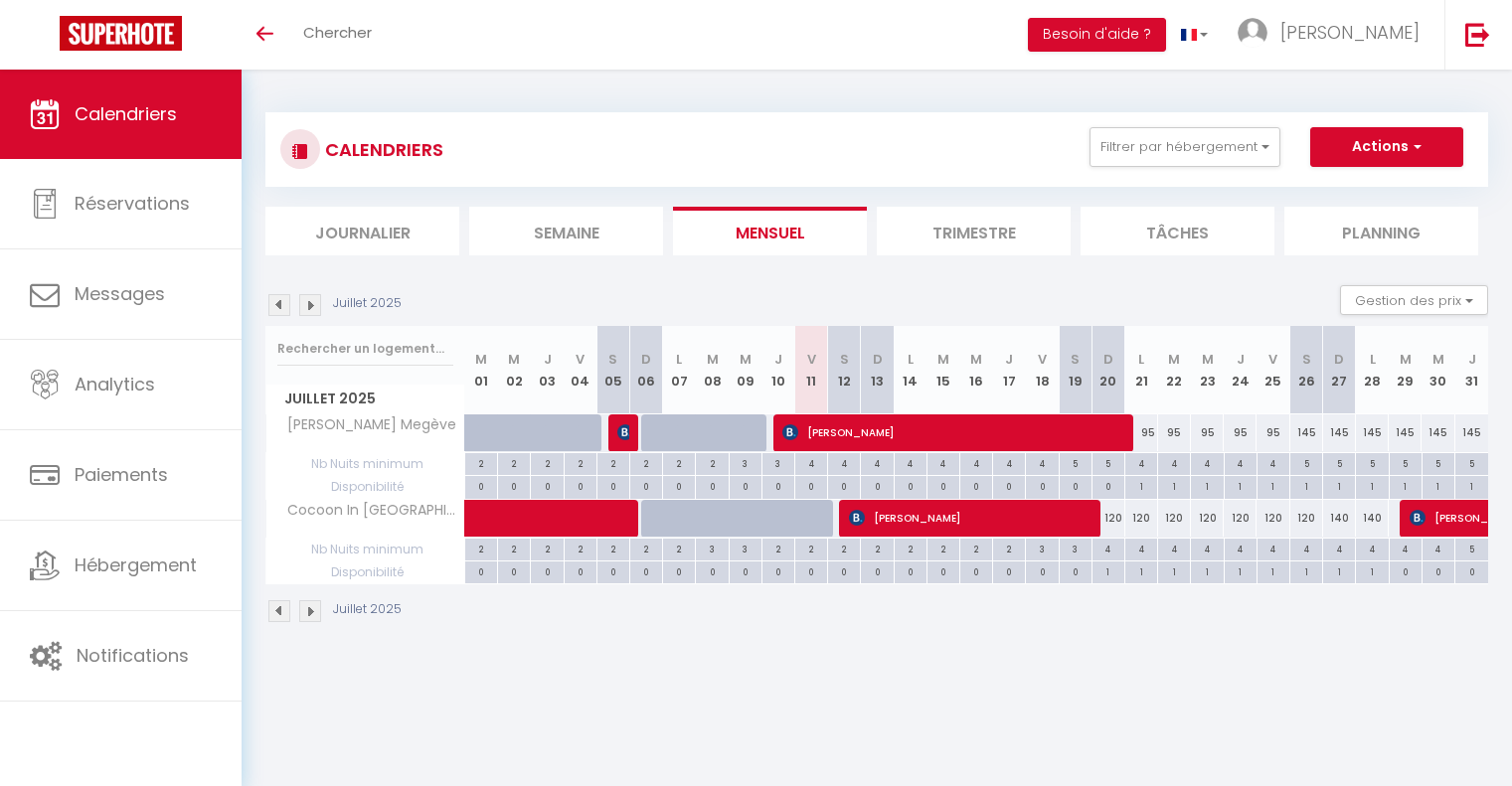 scroll, scrollTop: 0, scrollLeft: 0, axis: both 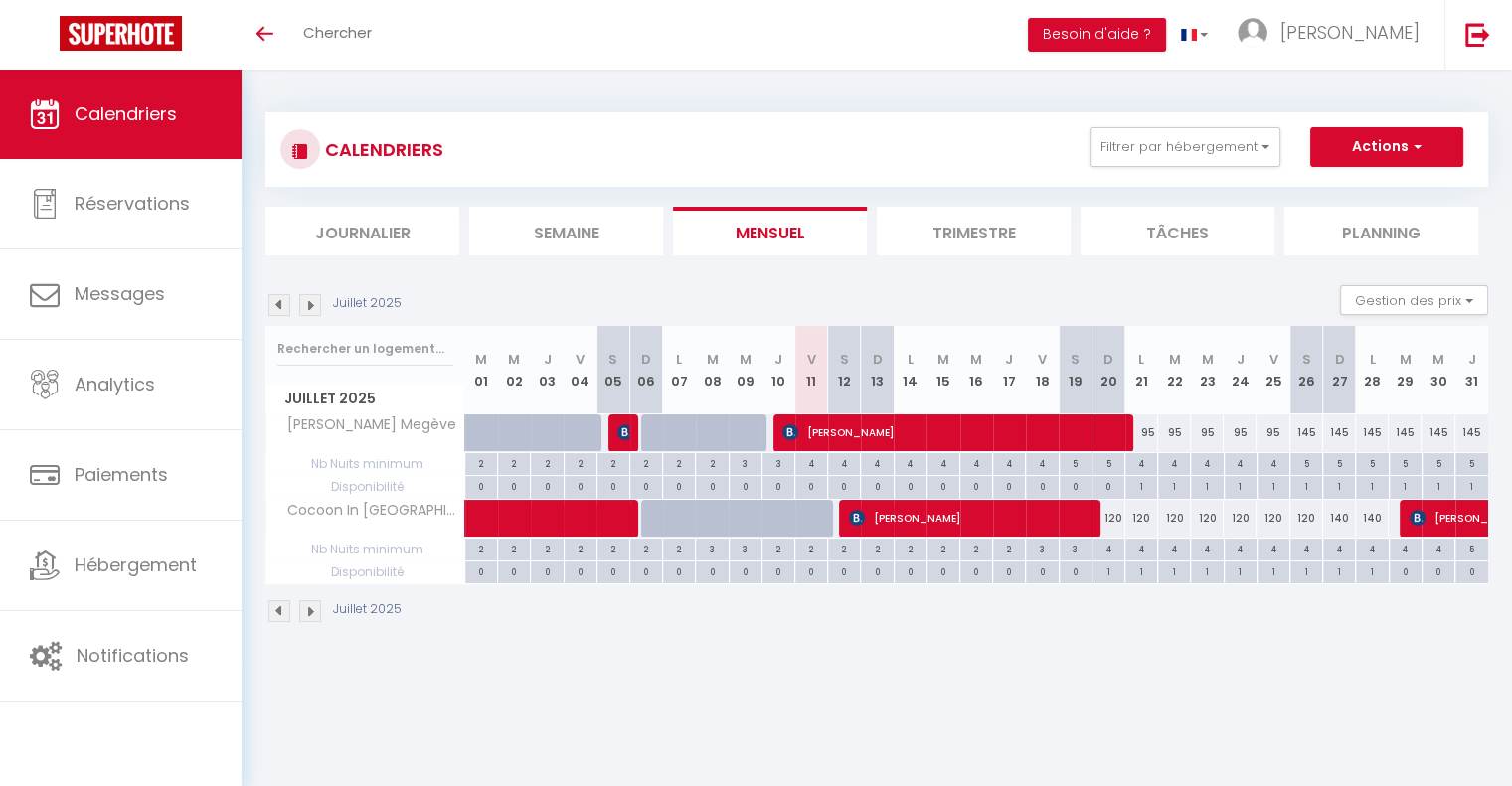 click at bounding box center [310, 305] 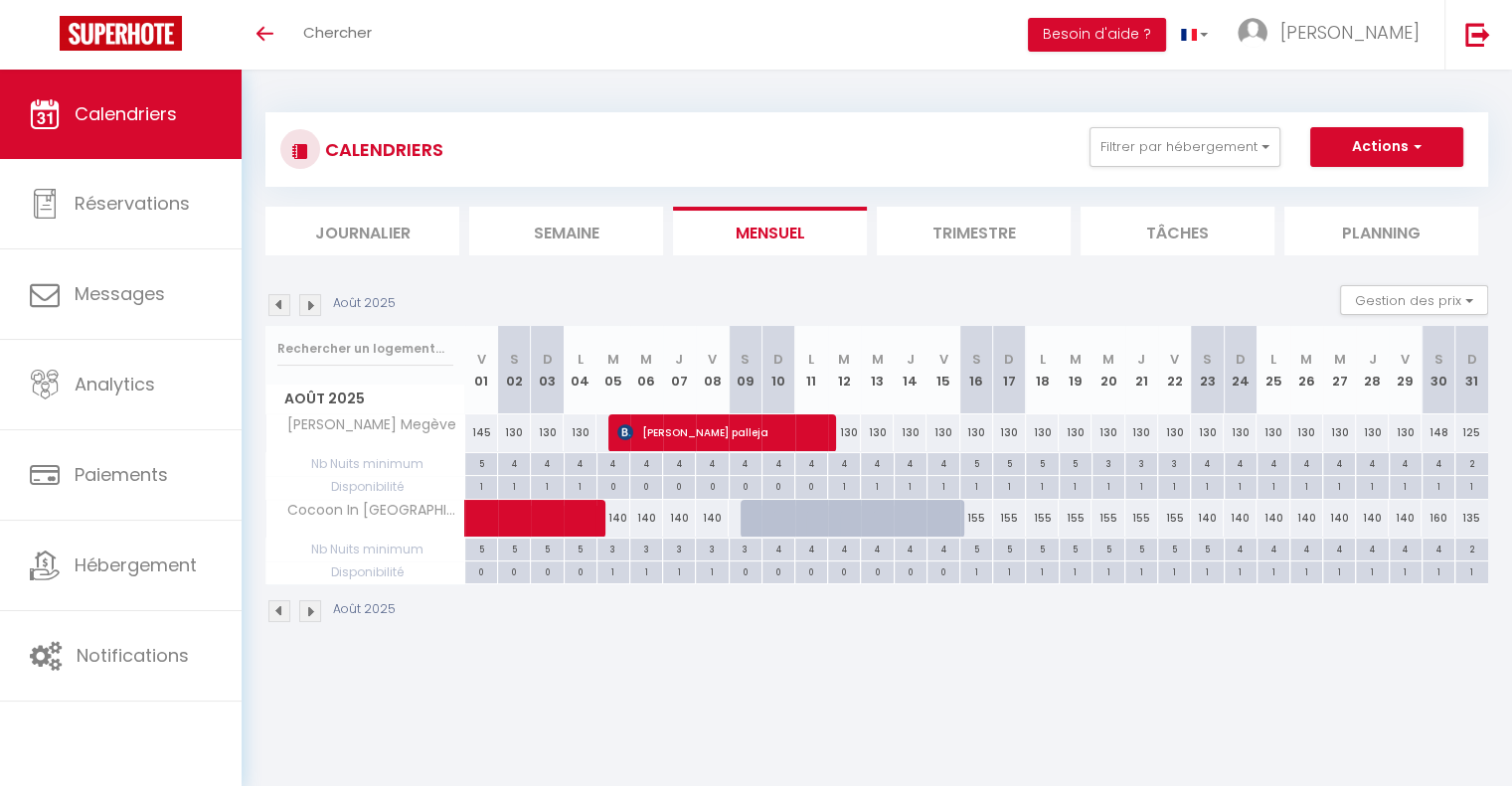 click at bounding box center [310, 305] 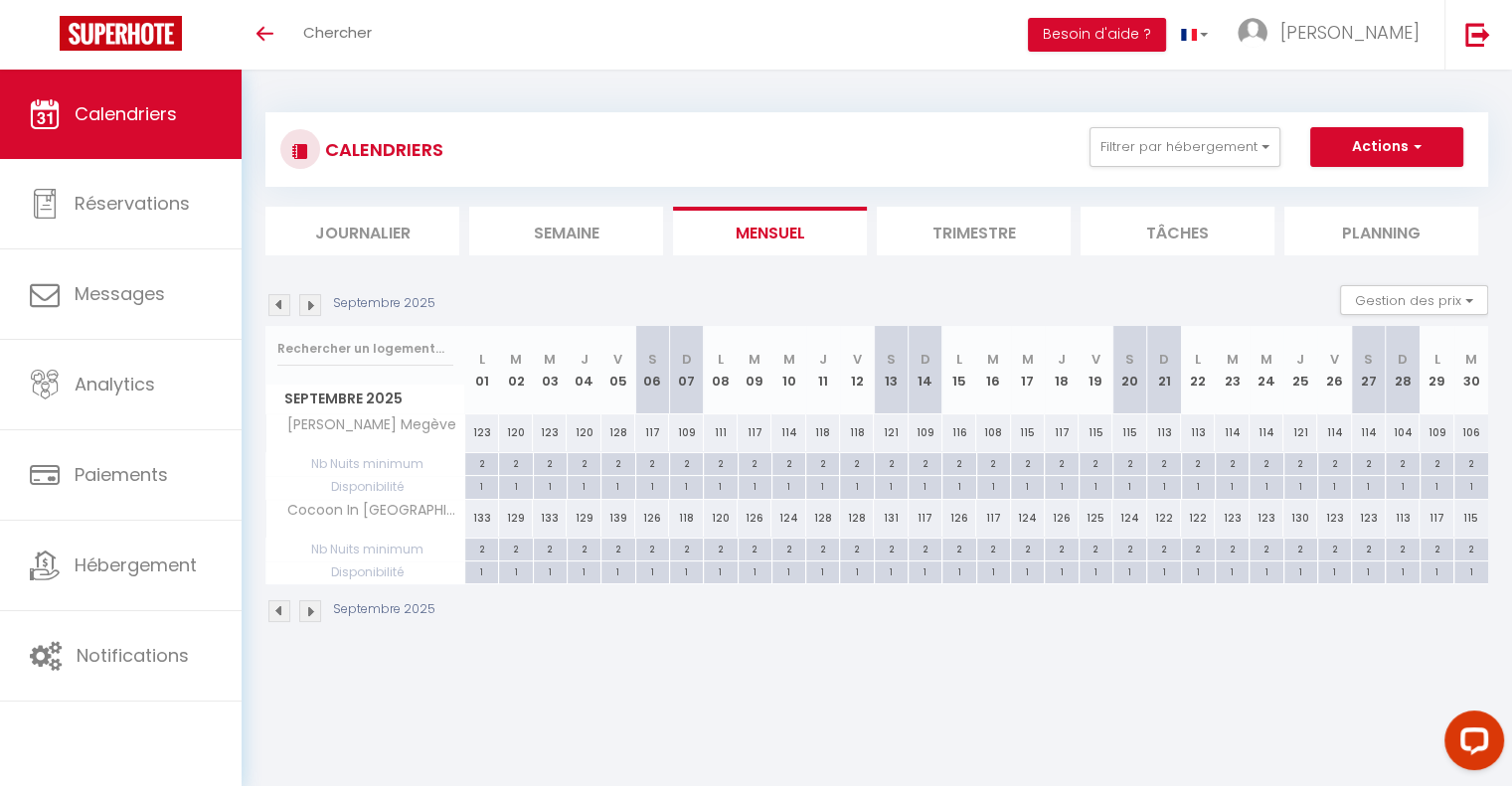 scroll, scrollTop: 0, scrollLeft: 0, axis: both 